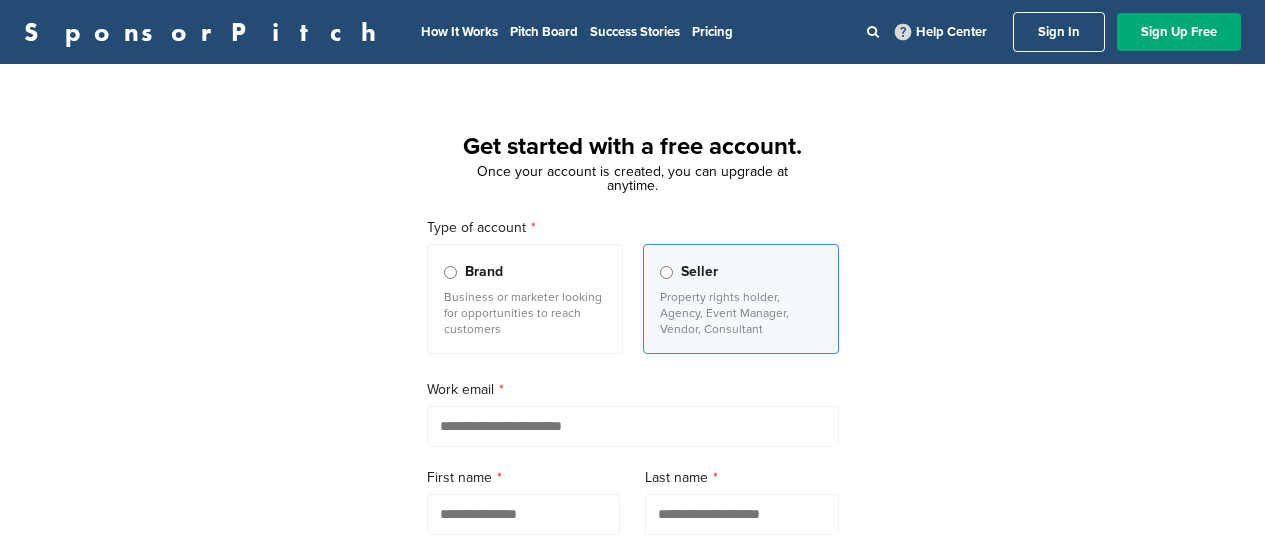 scroll, scrollTop: 0, scrollLeft: 0, axis: both 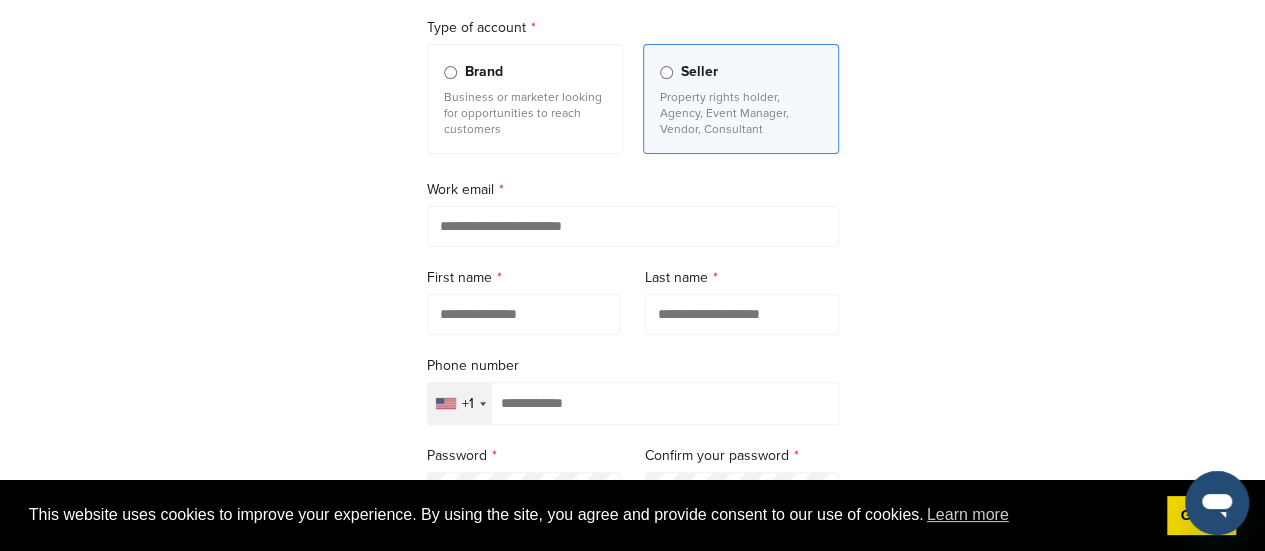 click at bounding box center (633, 226) 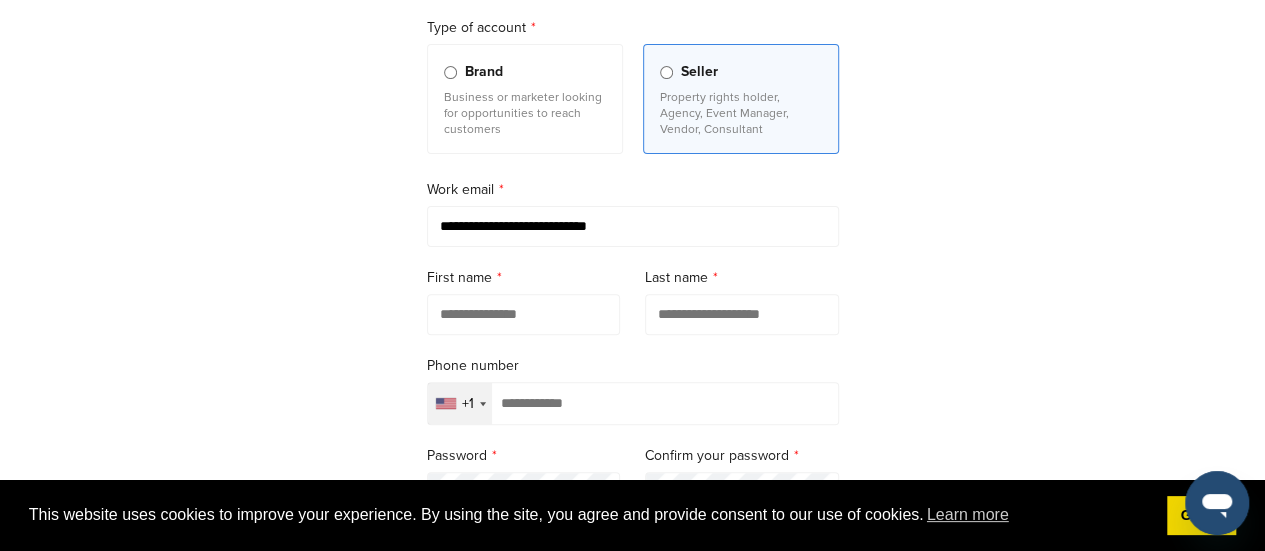 type on "**********" 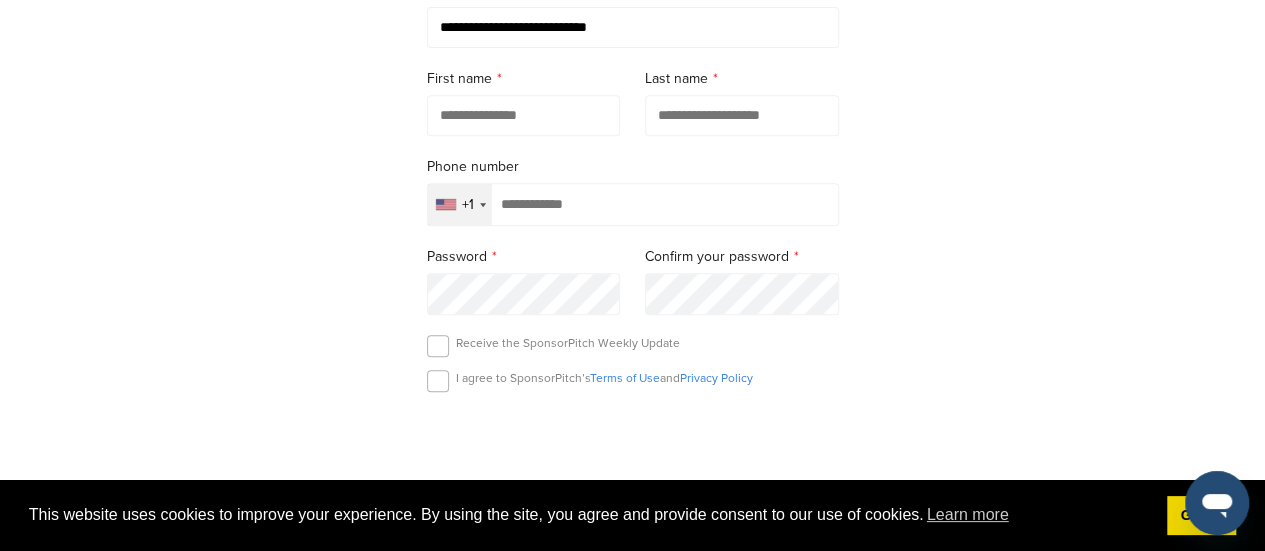 scroll, scrollTop: 400, scrollLeft: 0, axis: vertical 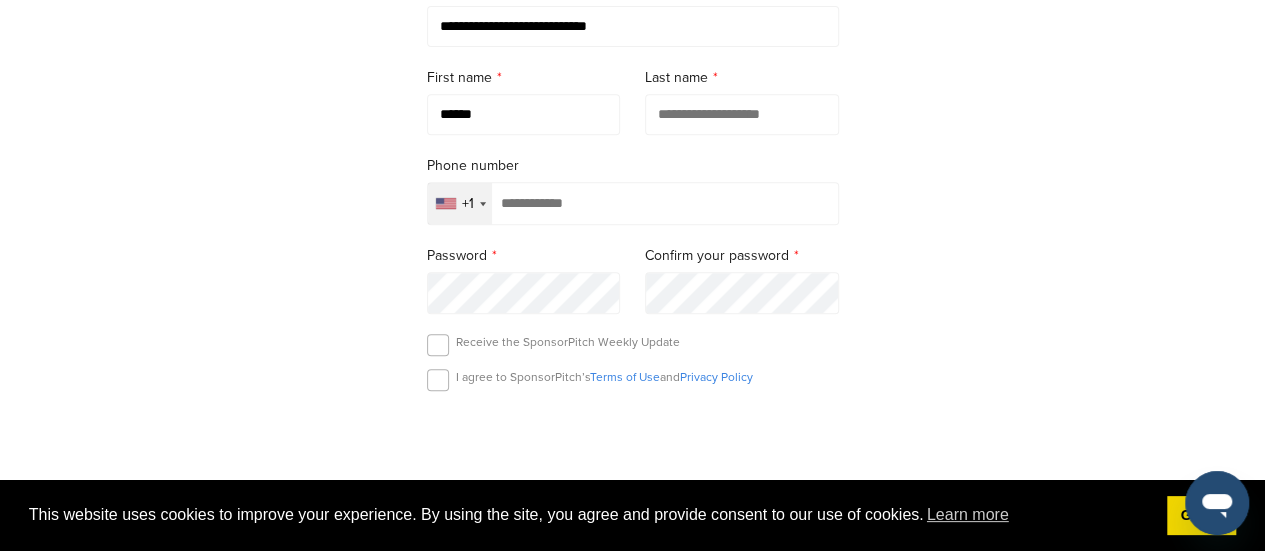 type on "******" 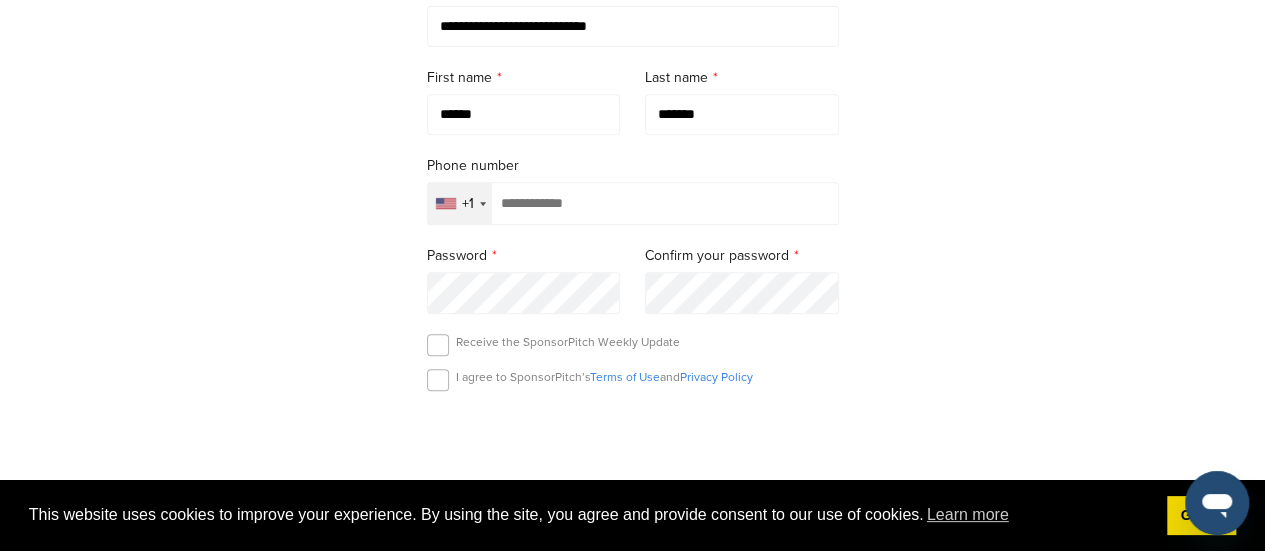 type on "*******" 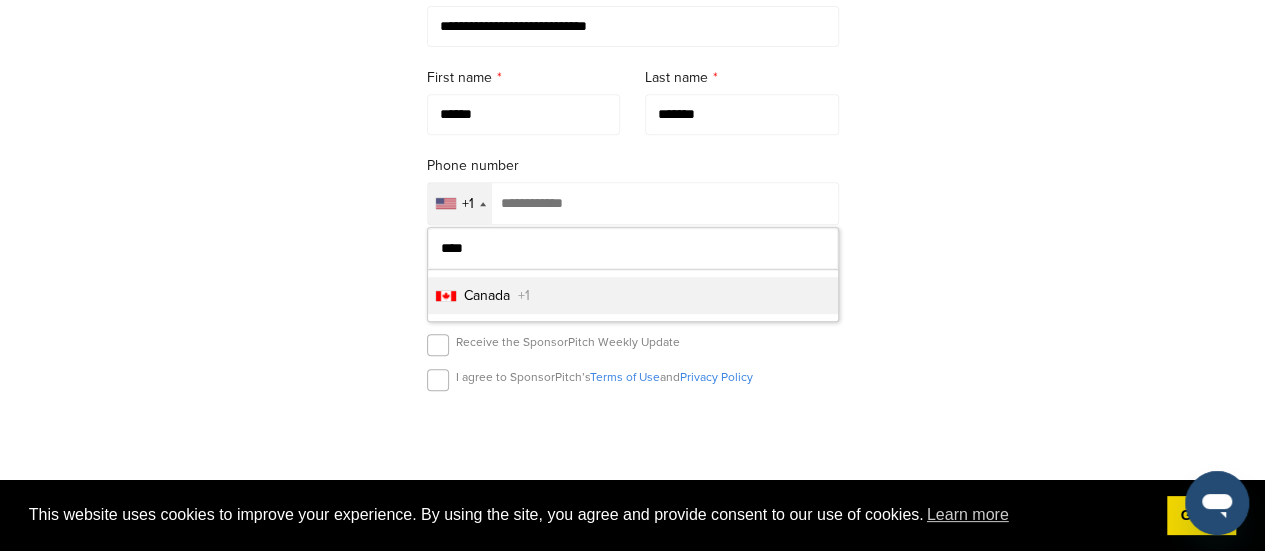 type on "****" 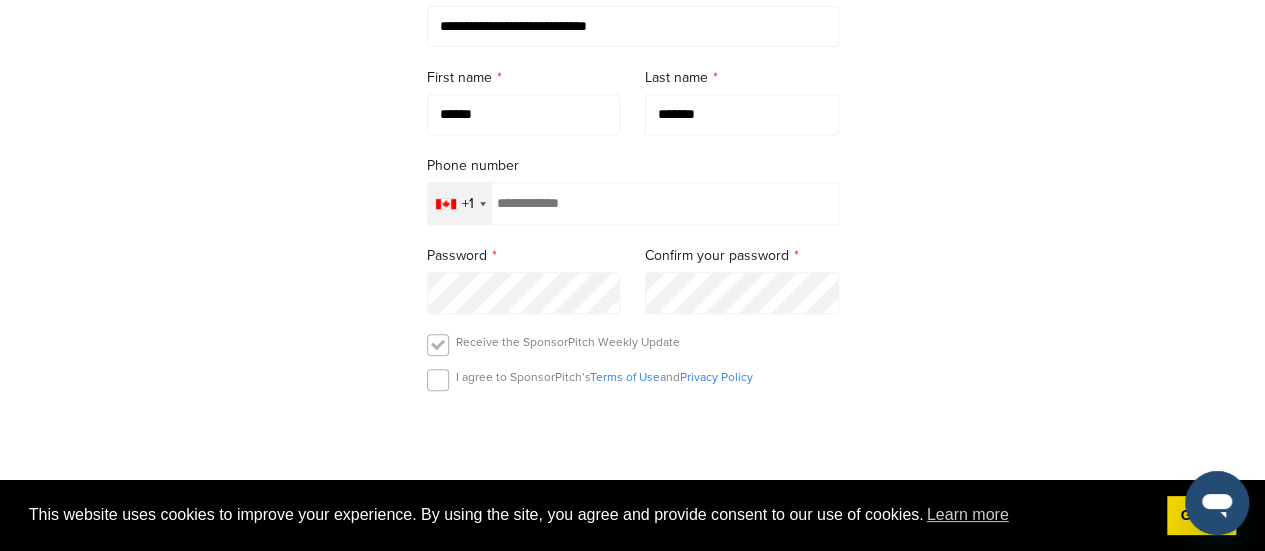 click at bounding box center (438, 345) 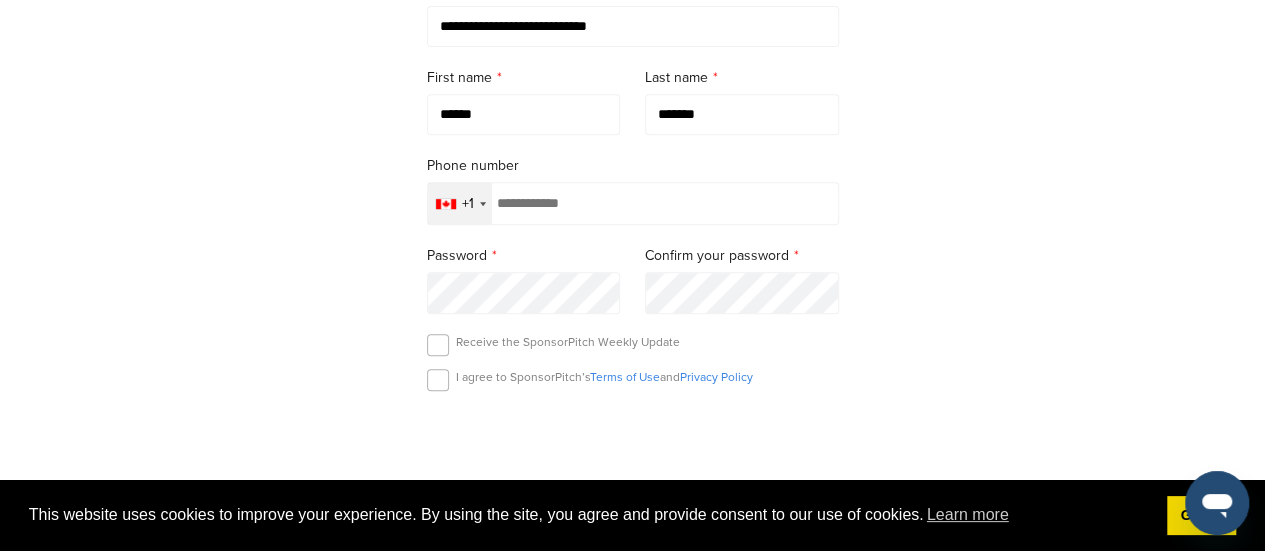 click at bounding box center [633, 203] 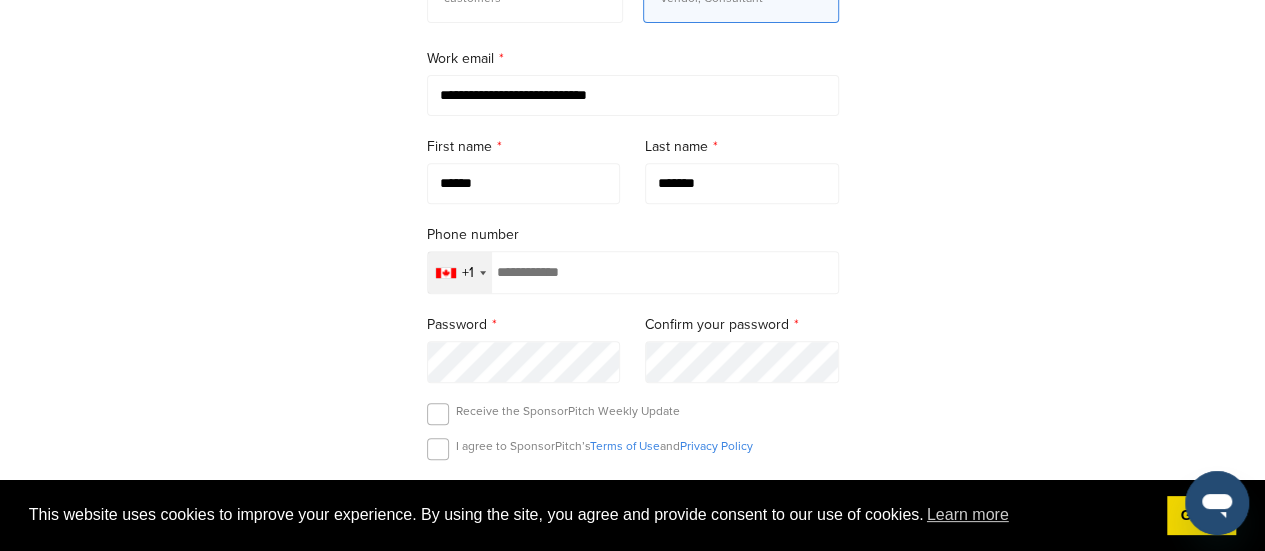 scroll, scrollTop: 300, scrollLeft: 0, axis: vertical 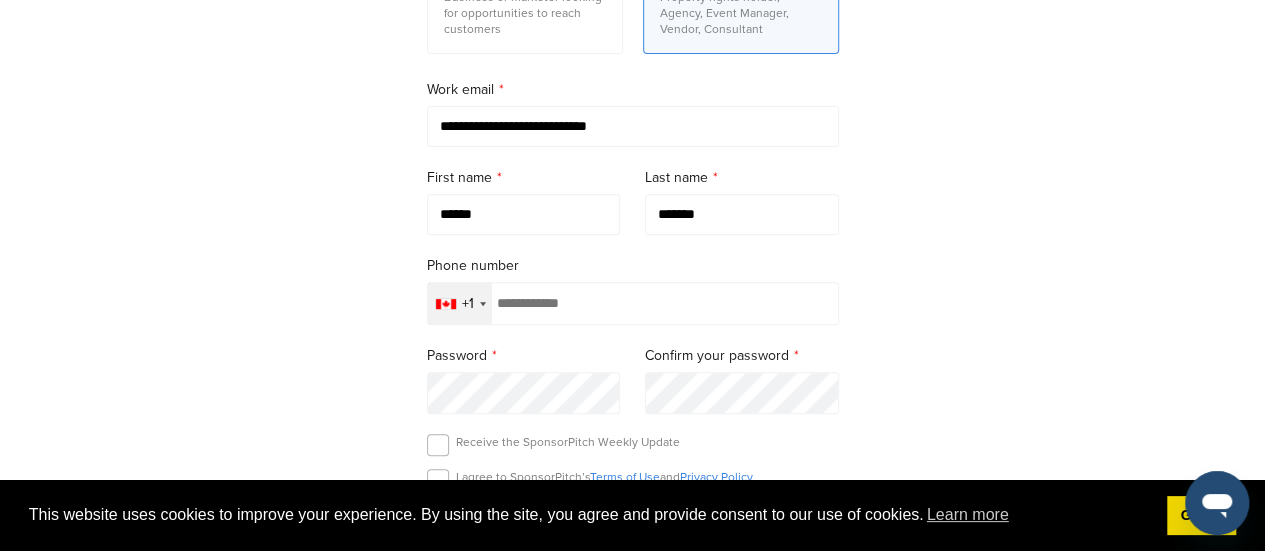 click on "******" at bounding box center (524, 214) 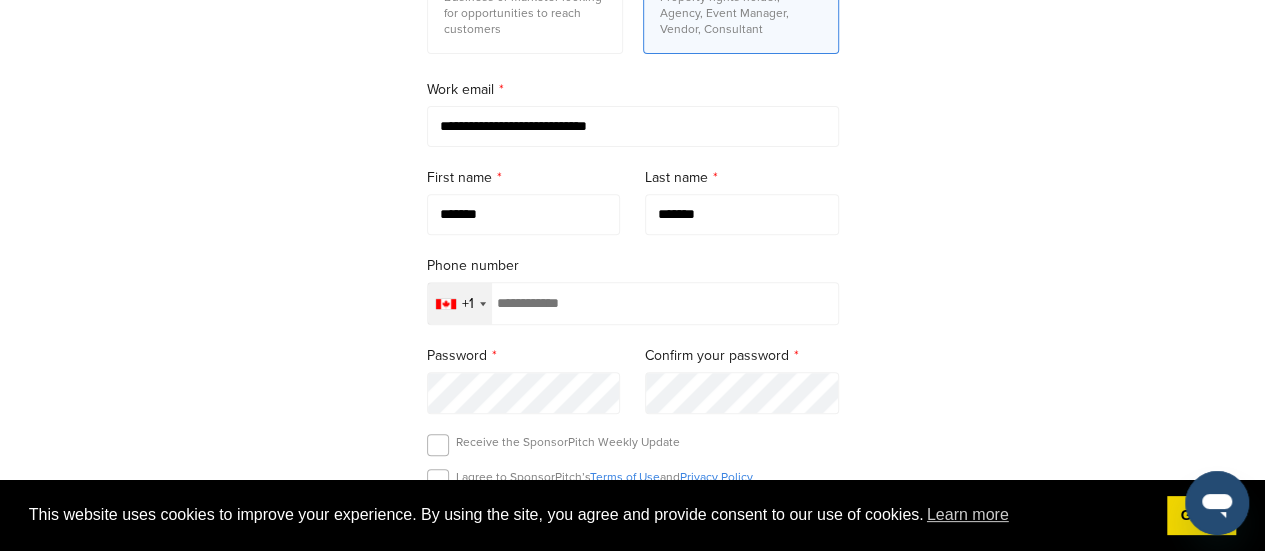 type on "*******" 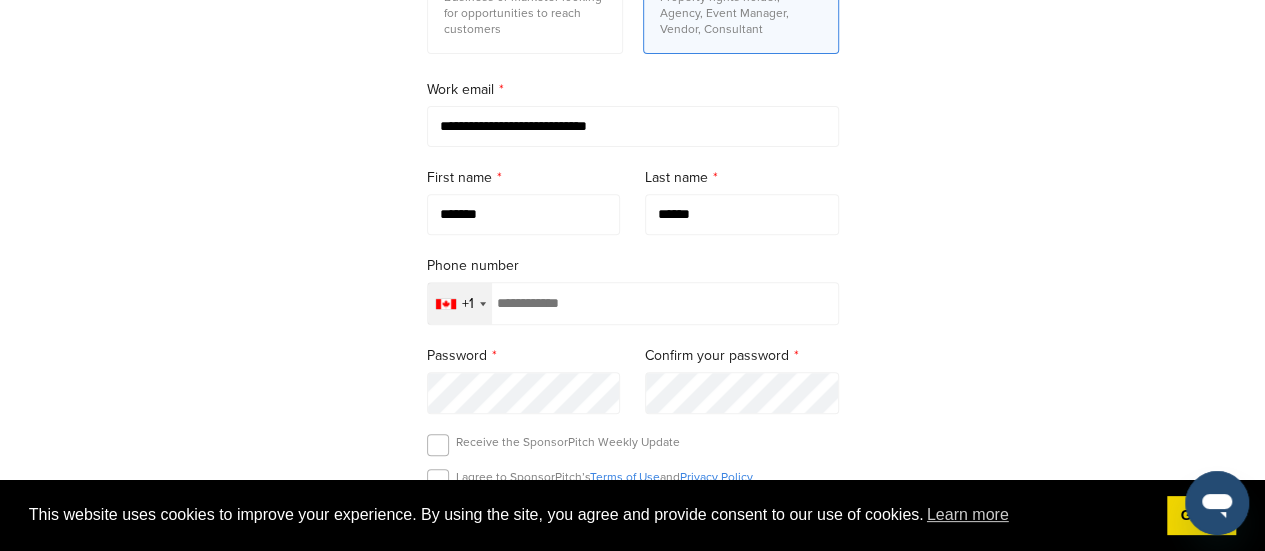 type on "*******" 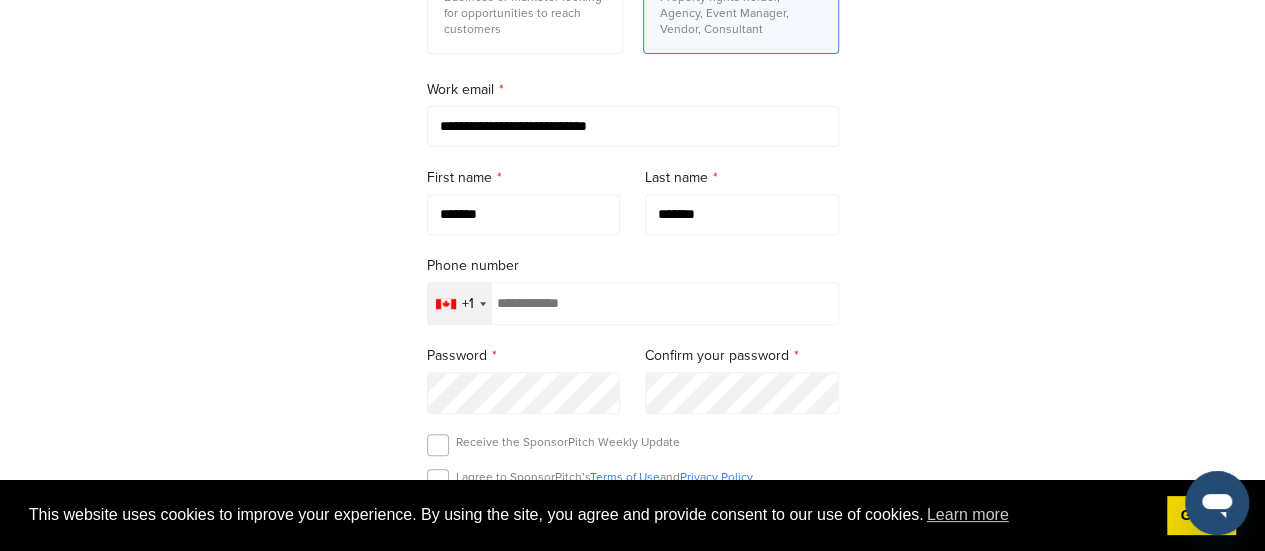 type on "**********" 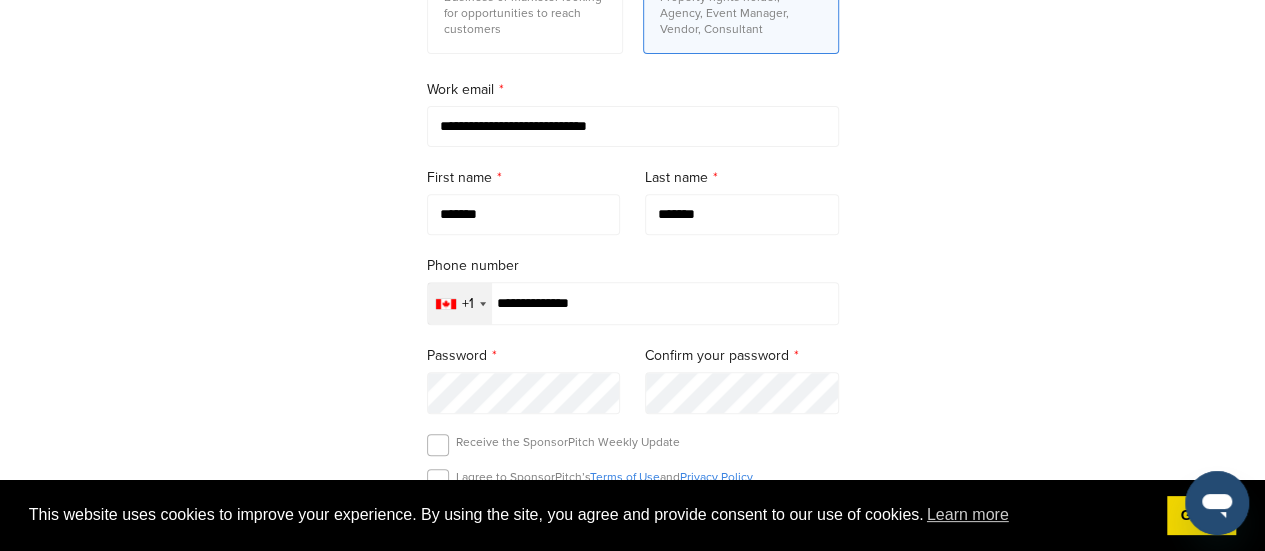 type on "*******" 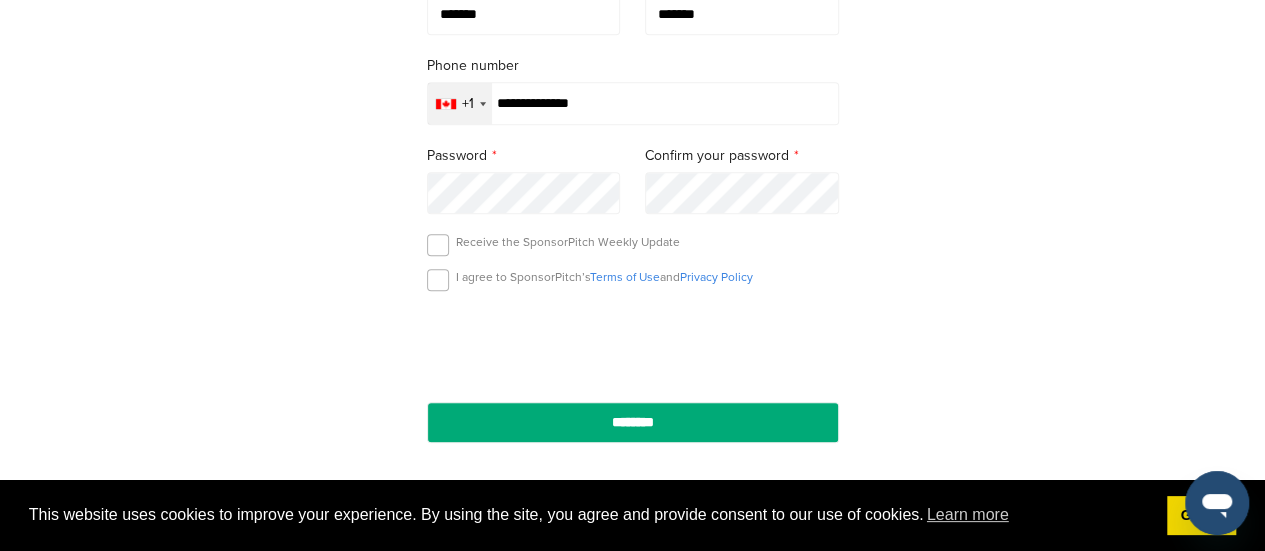 click on "I agree to SponsorPitch’s  Terms of Use  and  Privacy Policy" at bounding box center [604, 277] 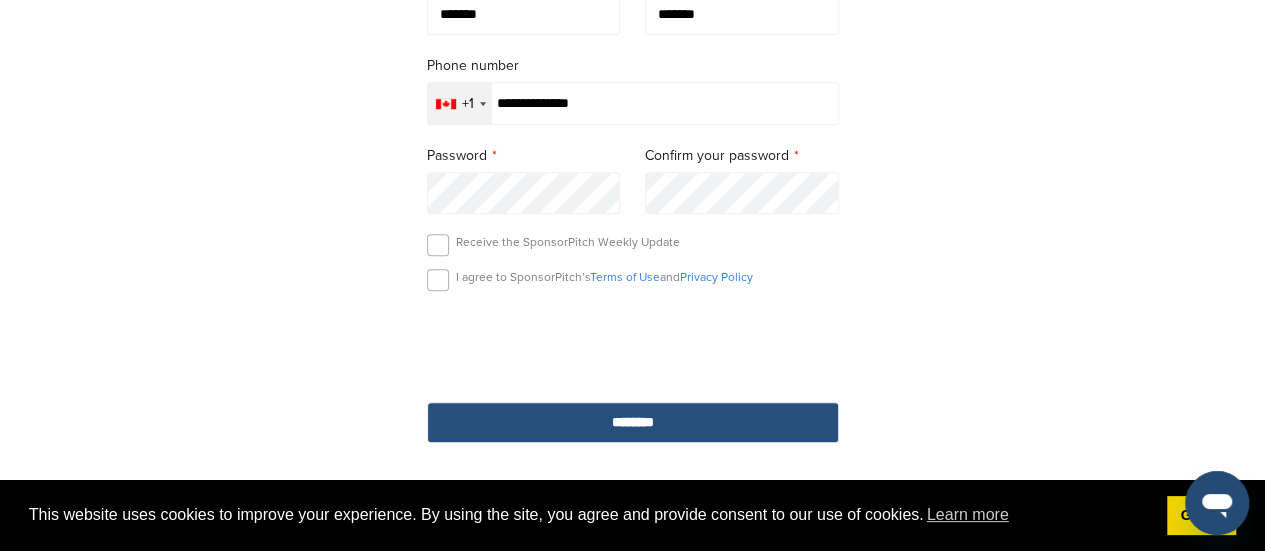 click on "********" at bounding box center [633, 422] 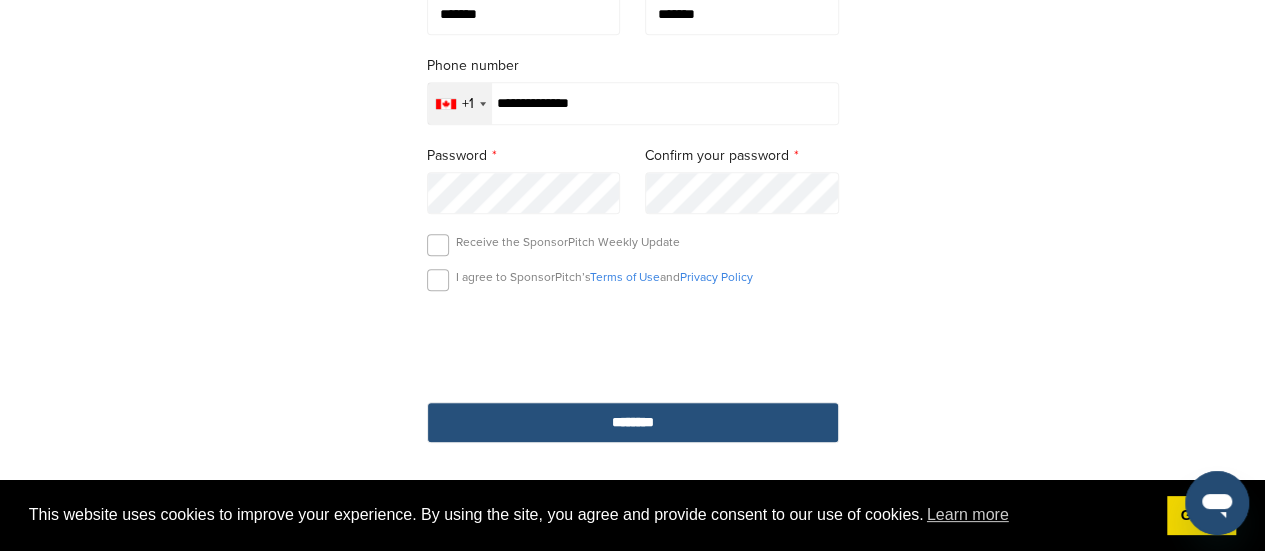 click on "********" at bounding box center [633, 422] 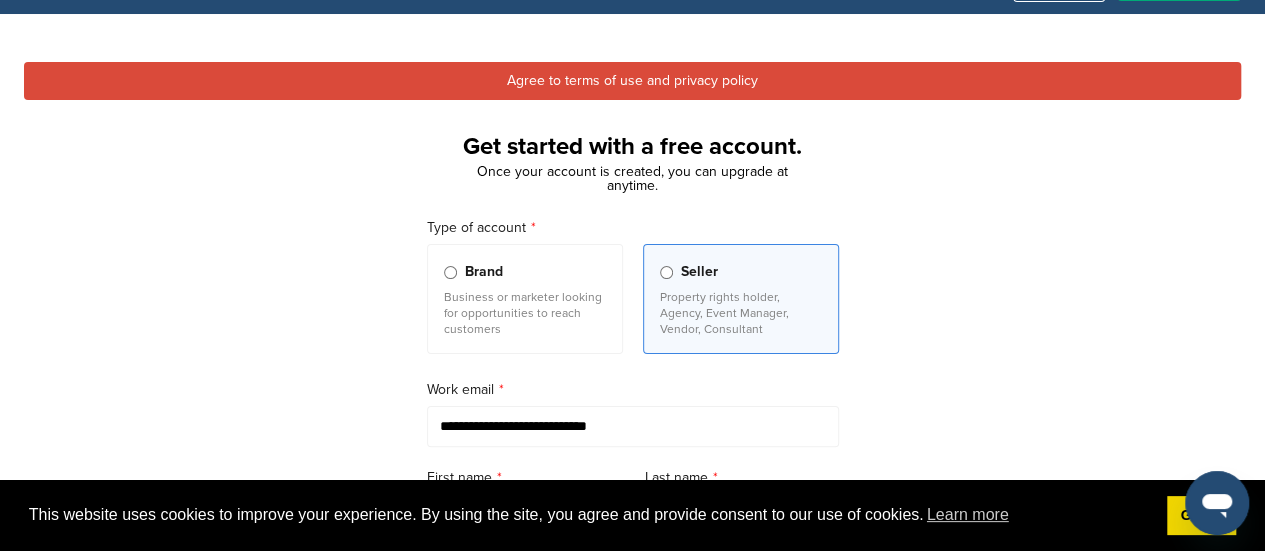 scroll, scrollTop: 450, scrollLeft: 0, axis: vertical 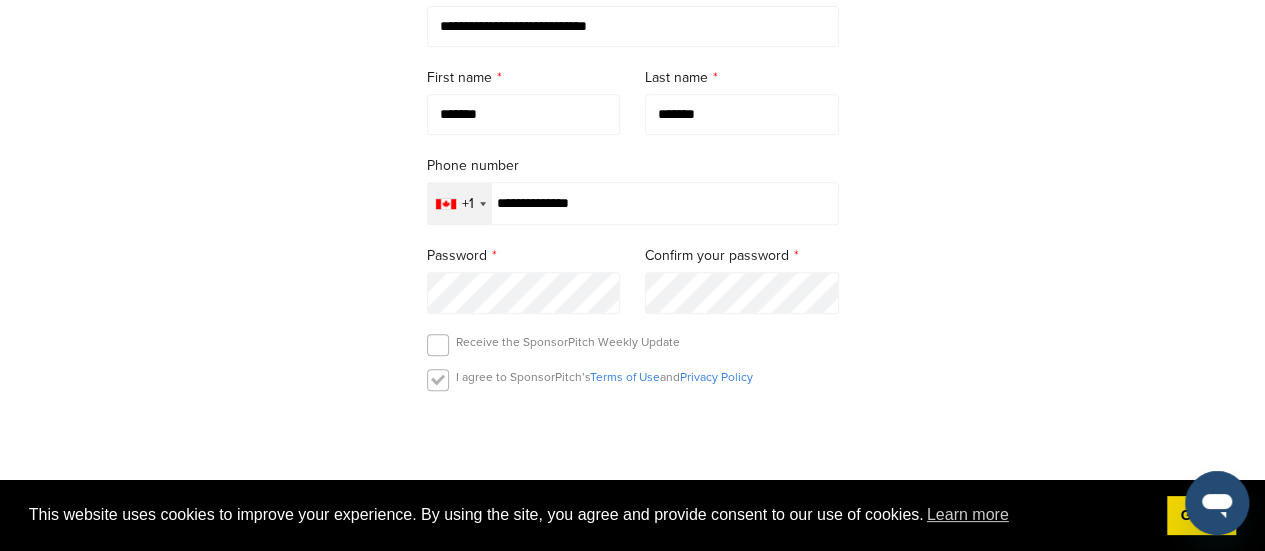 click at bounding box center [438, 380] 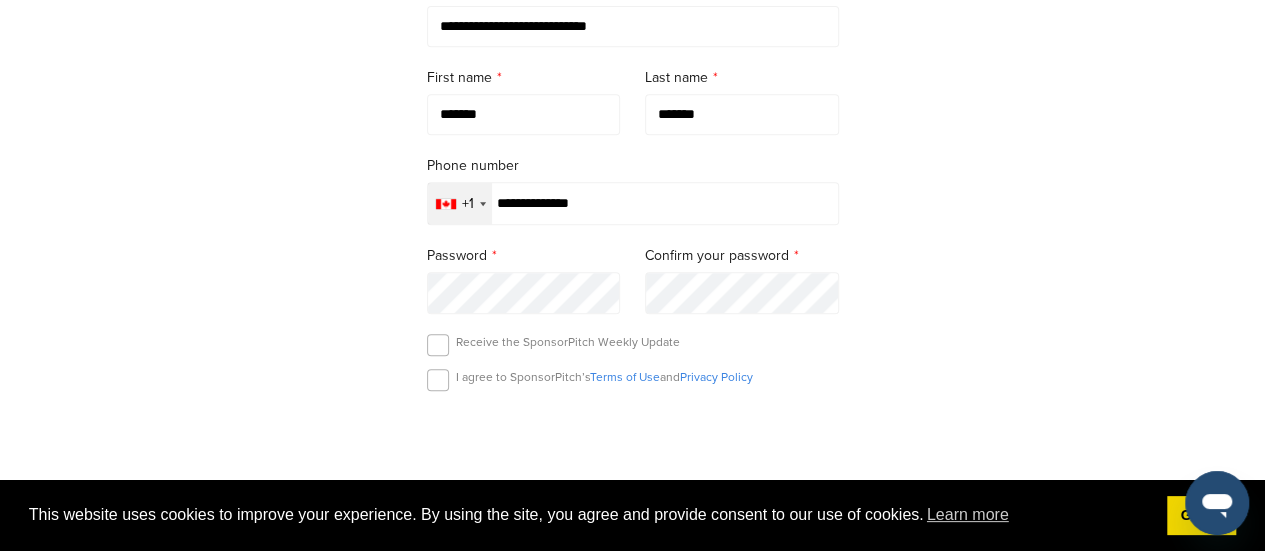 scroll, scrollTop: 750, scrollLeft: 0, axis: vertical 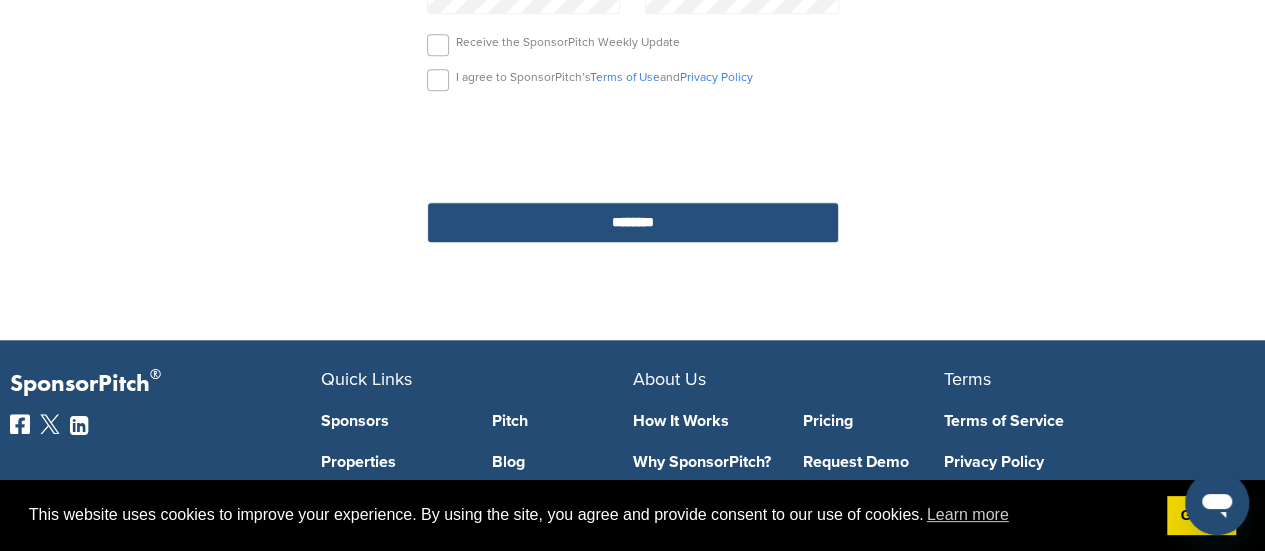 click on "********" at bounding box center (633, 222) 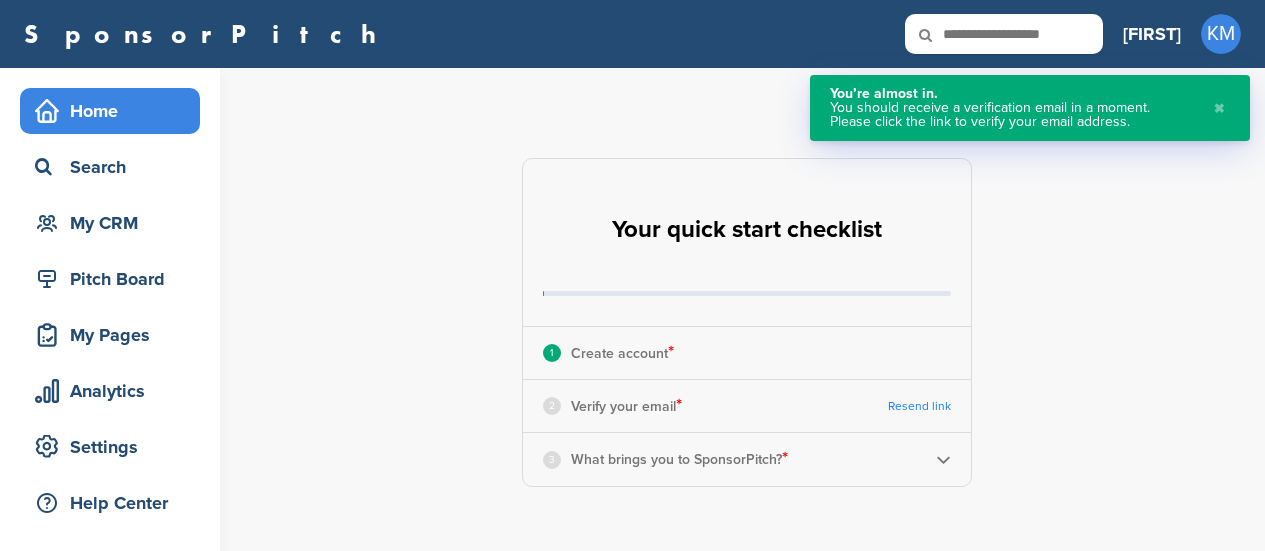 scroll, scrollTop: 0, scrollLeft: 0, axis: both 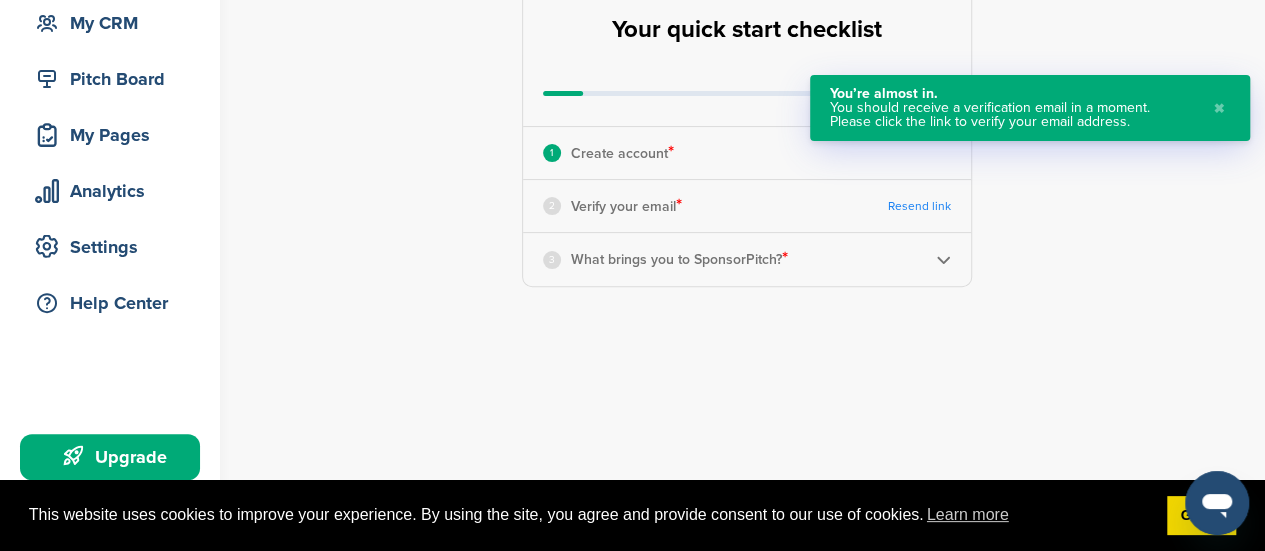 click on "1
Create account
*" at bounding box center (747, 153) 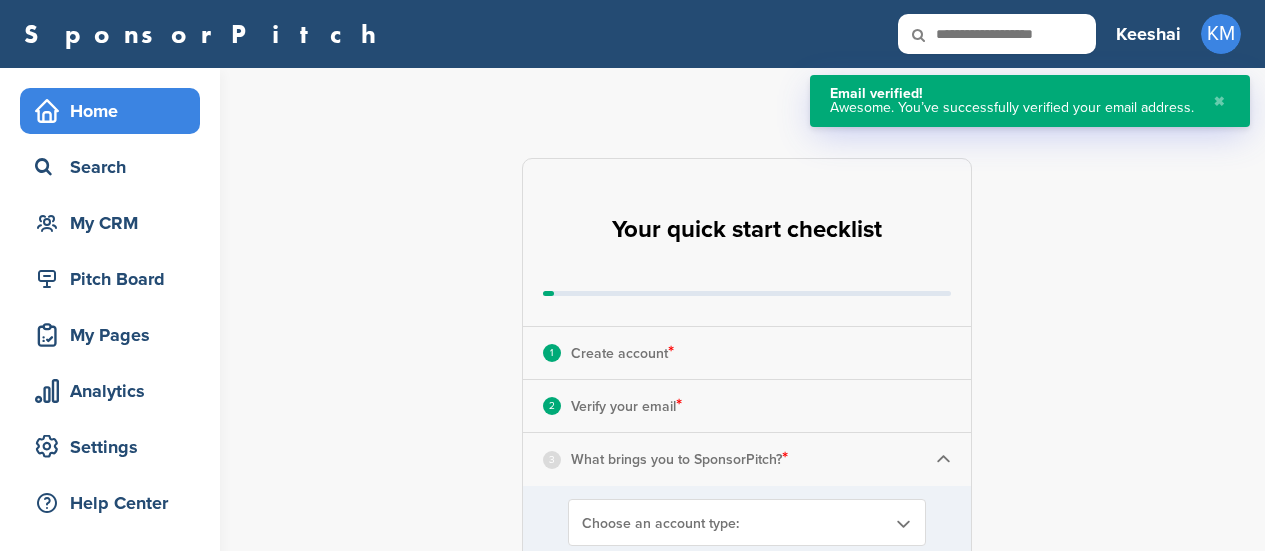 scroll, scrollTop: 0, scrollLeft: 0, axis: both 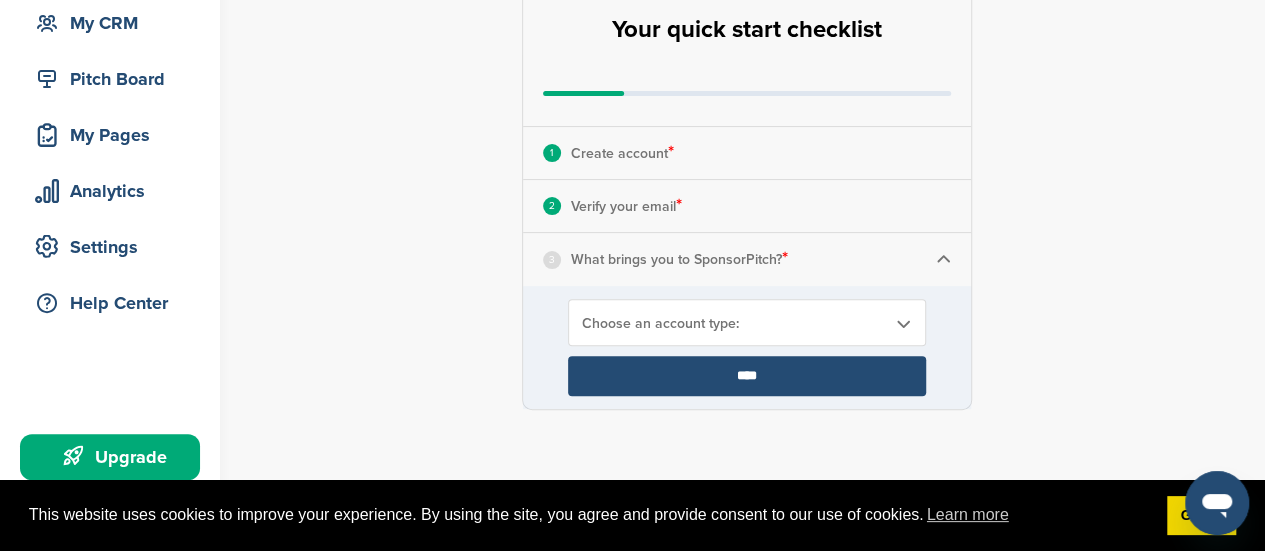 click on "Choose an account type:" at bounding box center (734, 323) 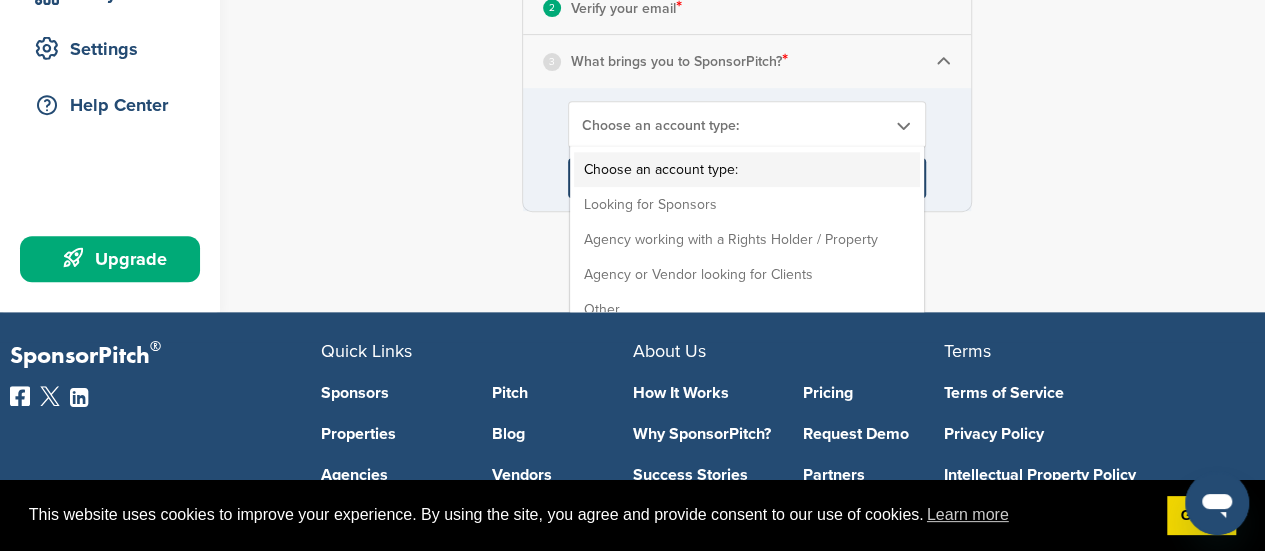 scroll, scrollTop: 400, scrollLeft: 0, axis: vertical 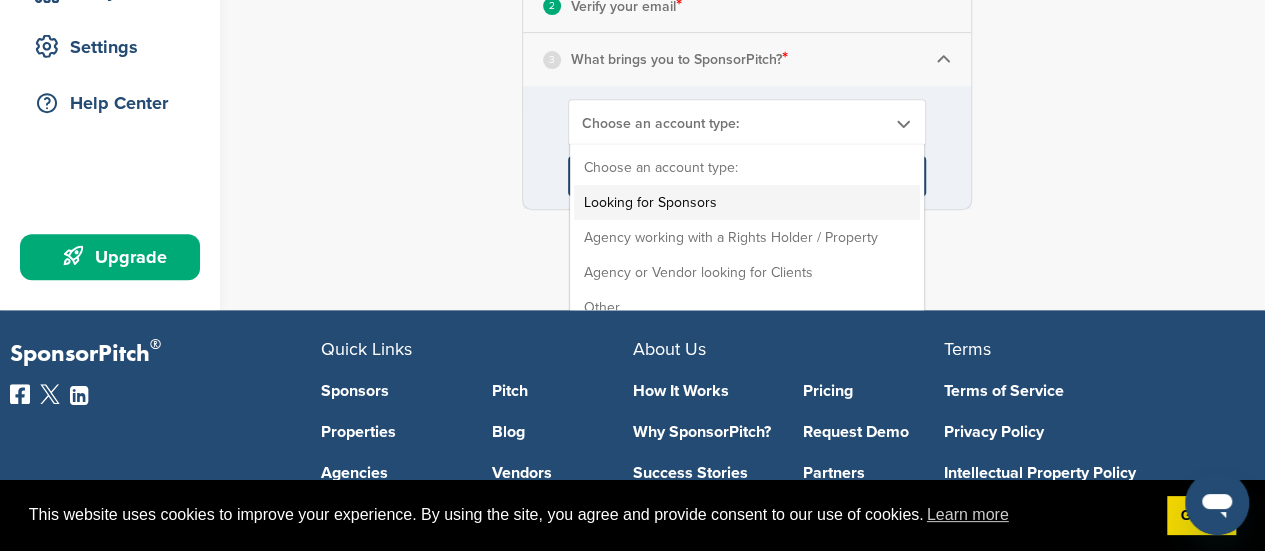 click on "Looking for Sponsors" at bounding box center (747, 202) 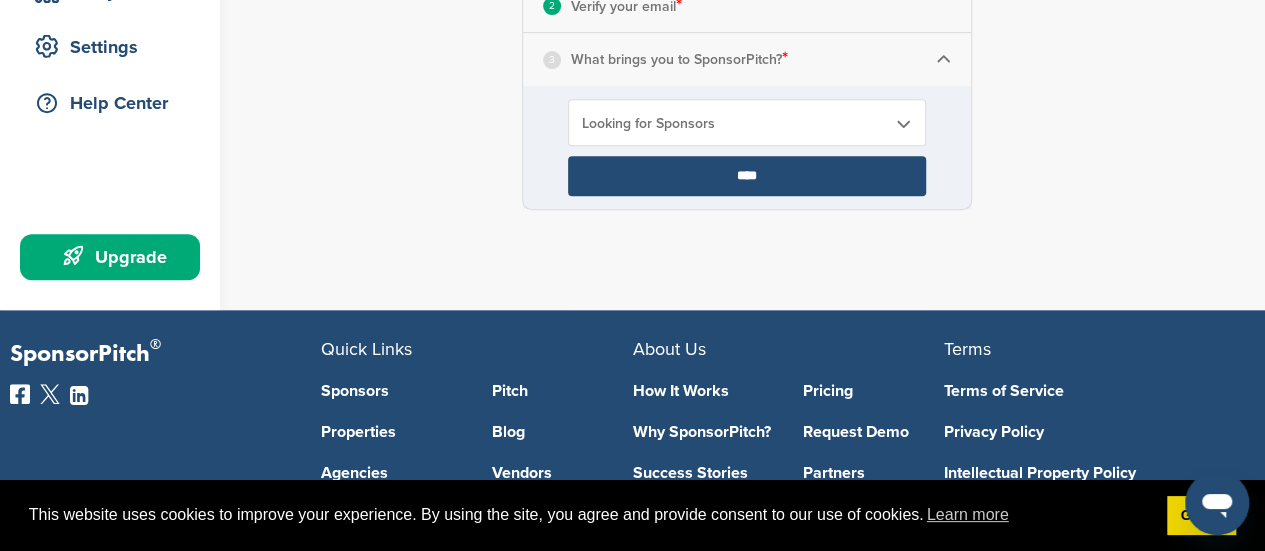 click on "****" at bounding box center (747, 176) 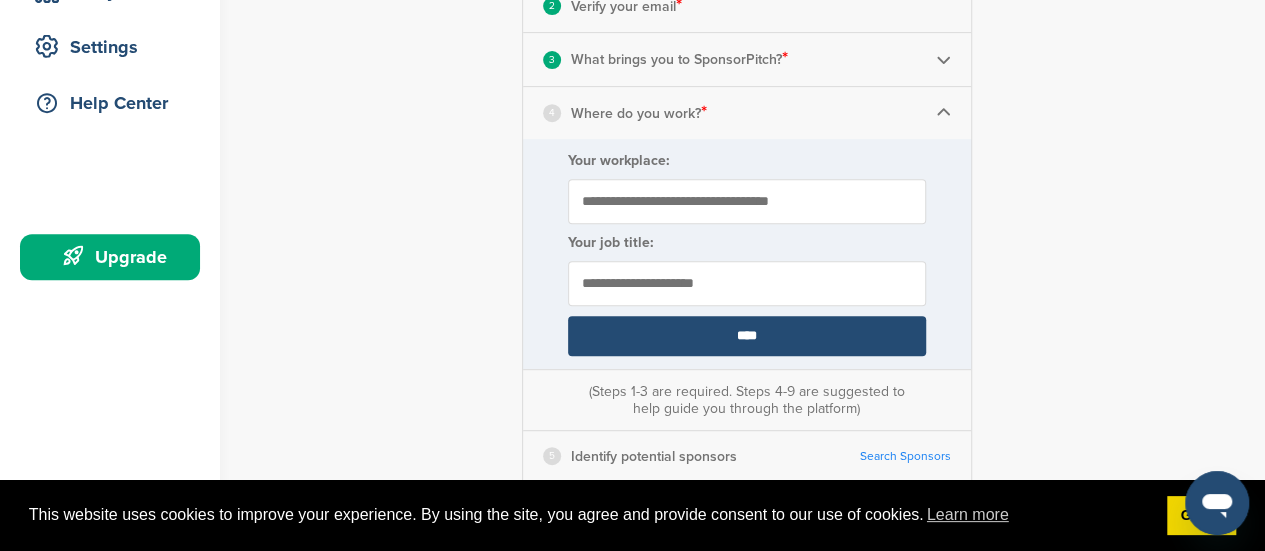 click on "Your workplace:" at bounding box center [747, 201] 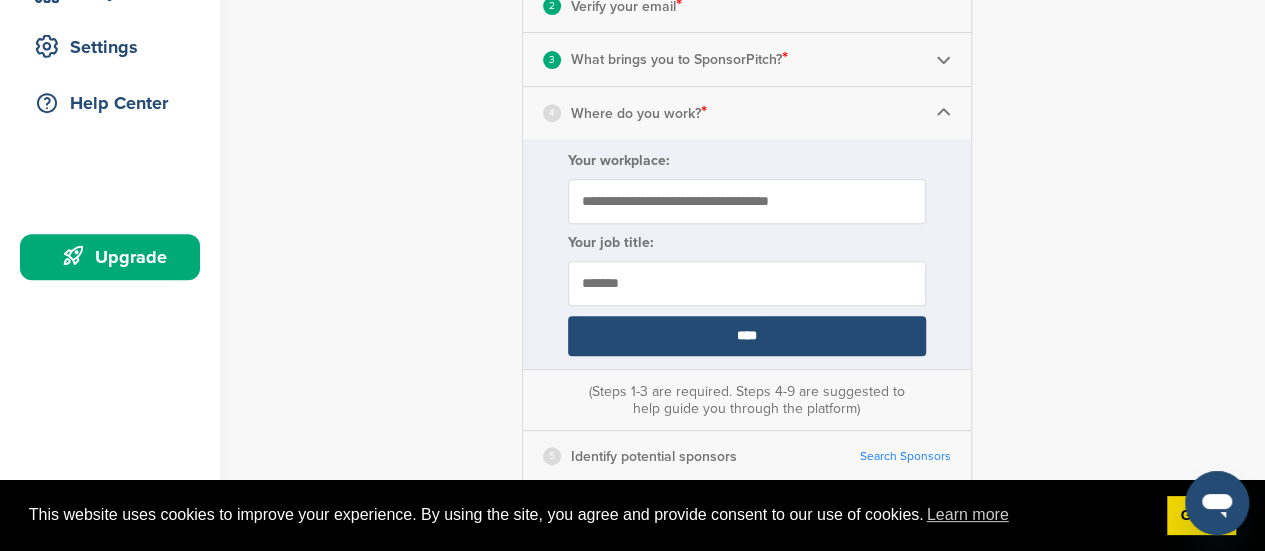 type on "*******" 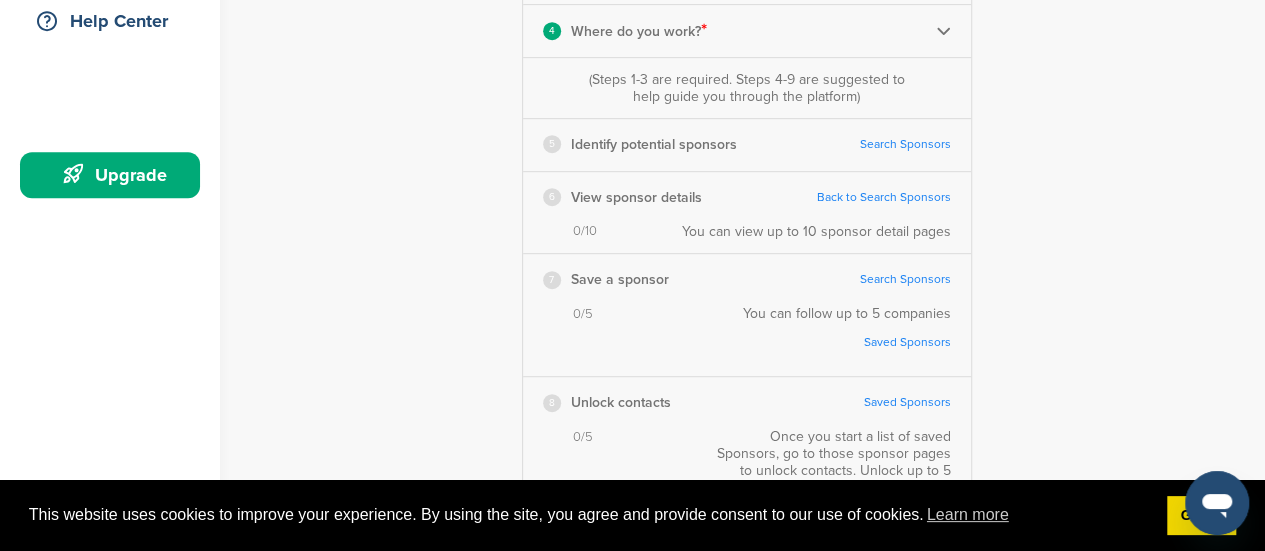 scroll, scrollTop: 400, scrollLeft: 0, axis: vertical 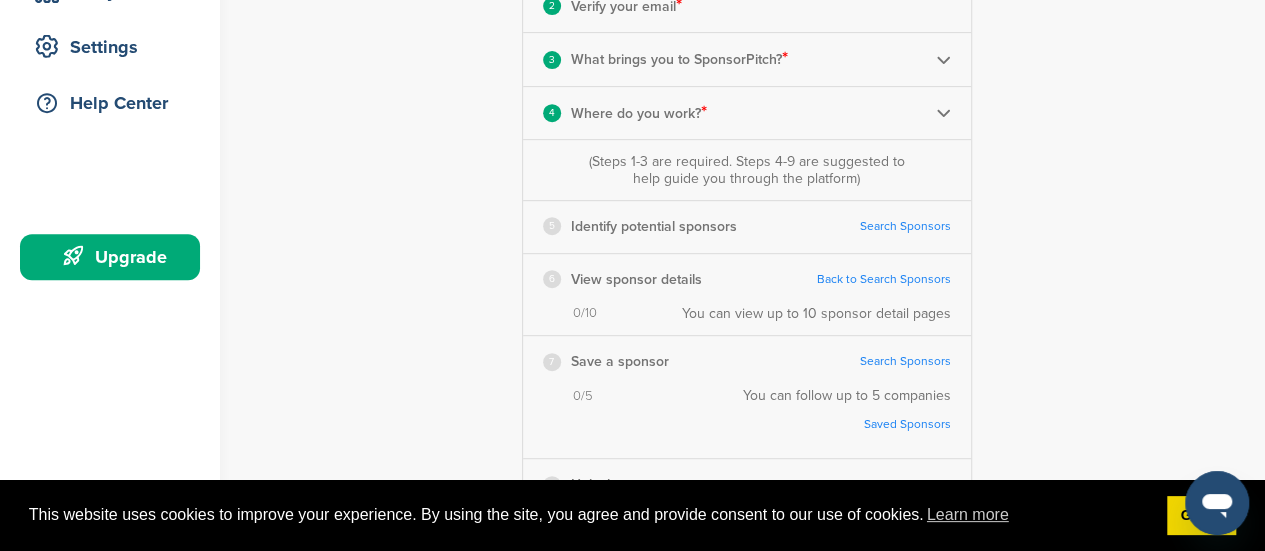 click on "Search Sponsors" at bounding box center [905, 226] 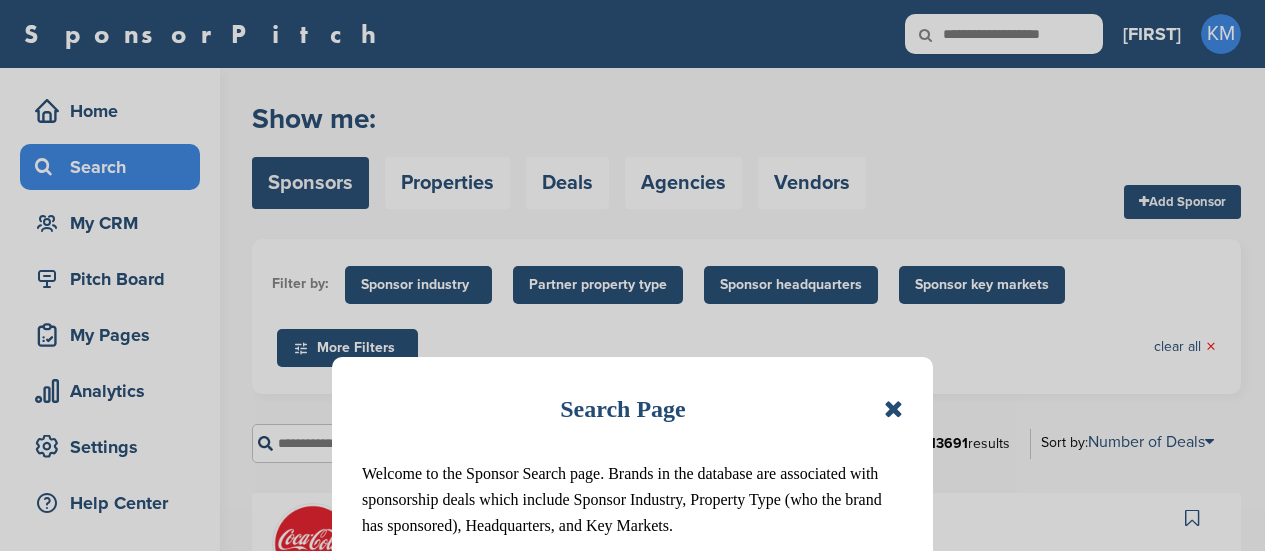scroll, scrollTop: 0, scrollLeft: 0, axis: both 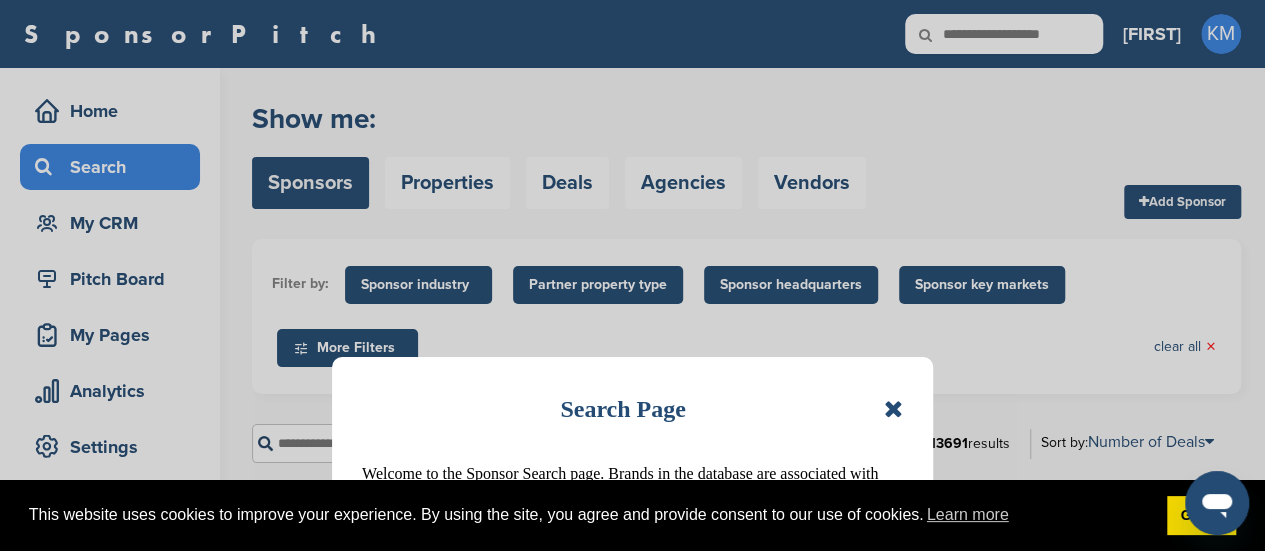 click at bounding box center [893, 409] 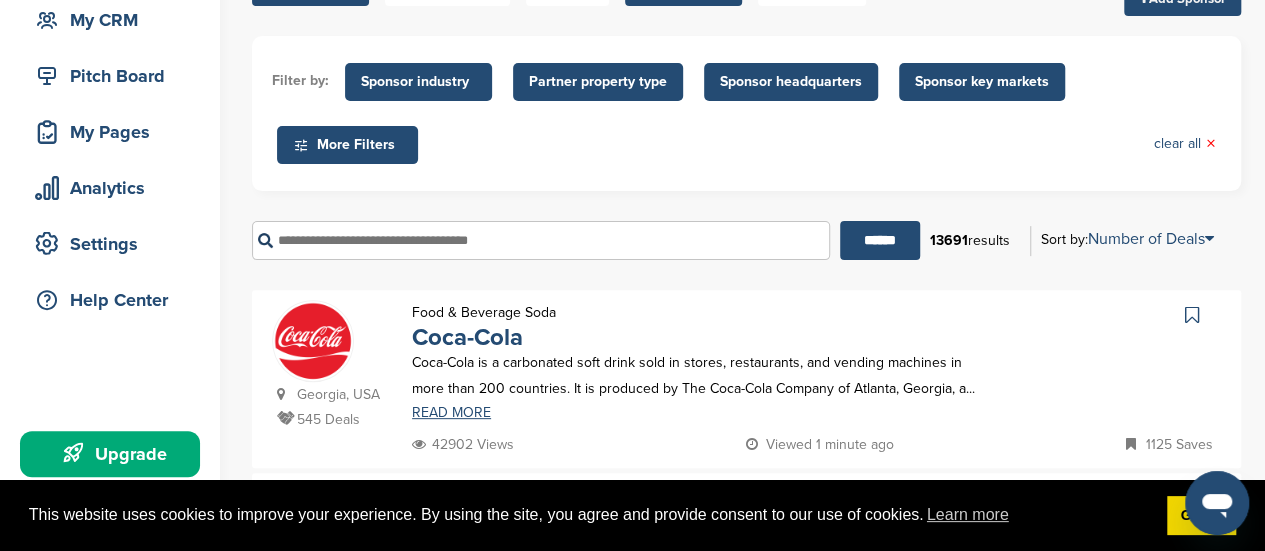 scroll, scrollTop: 100, scrollLeft: 0, axis: vertical 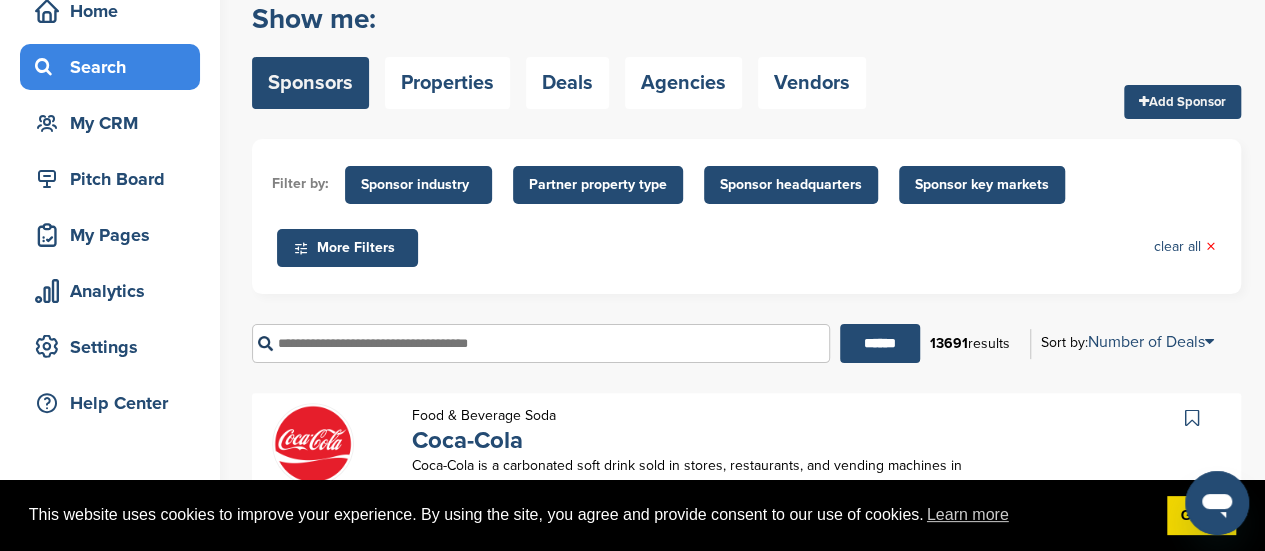 click on "Add Sponsor" at bounding box center [1182, 102] 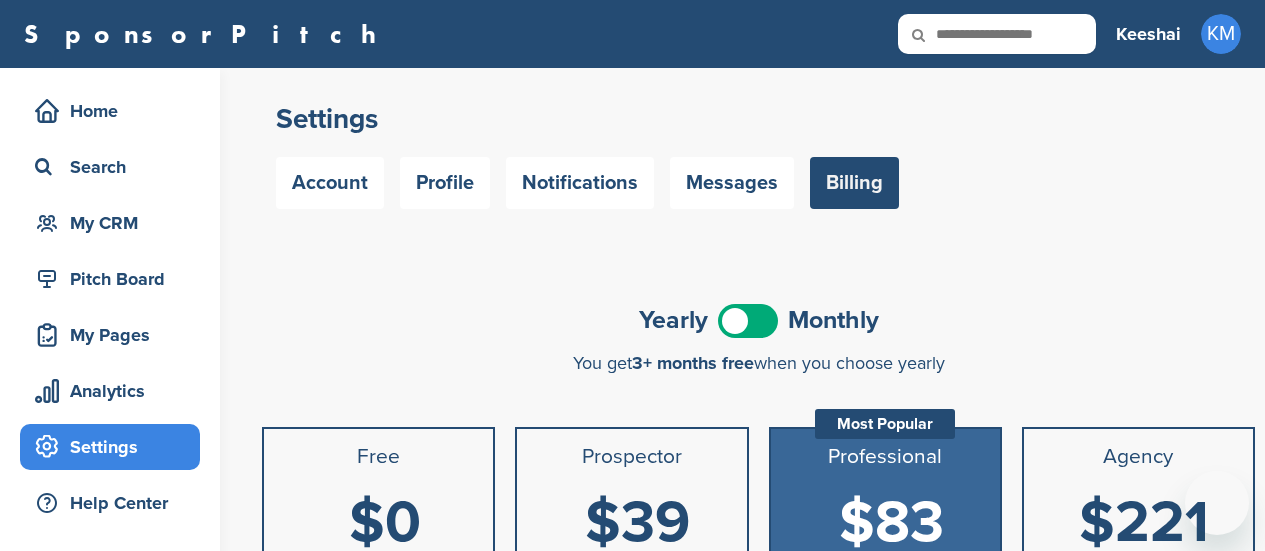 scroll, scrollTop: 0, scrollLeft: 0, axis: both 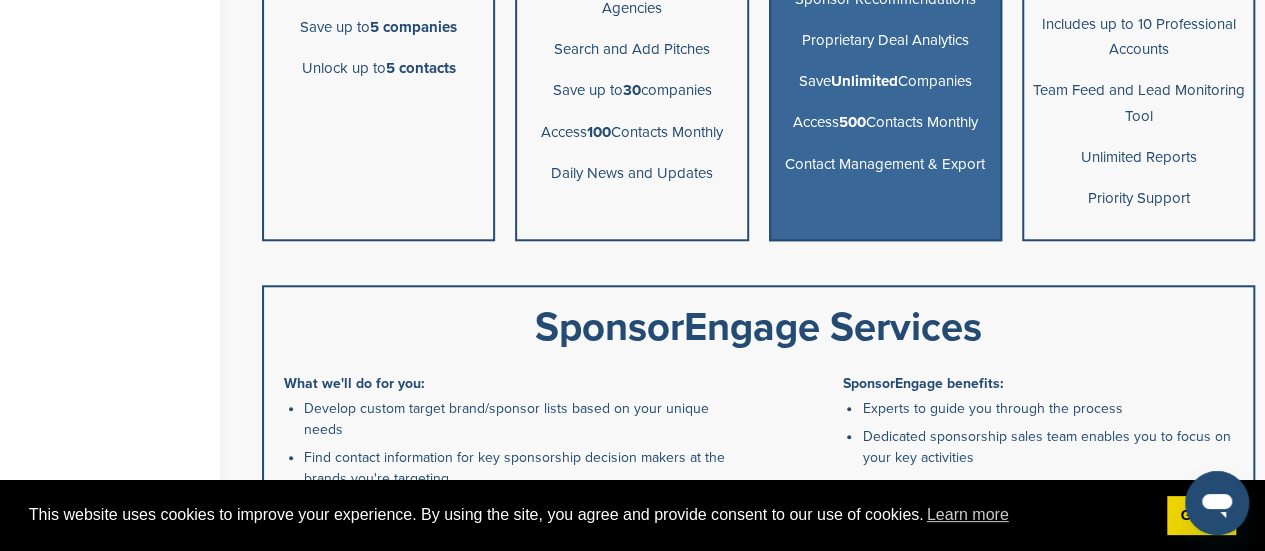 click on "Free
$0
per user / month
Current Plan
Quick Start Checklist
Searchable Sponsor Database
View upto to
10 Sponsor
pages
Save up to
5 companies
Unlock up to
5 contacts" at bounding box center (378, -66) 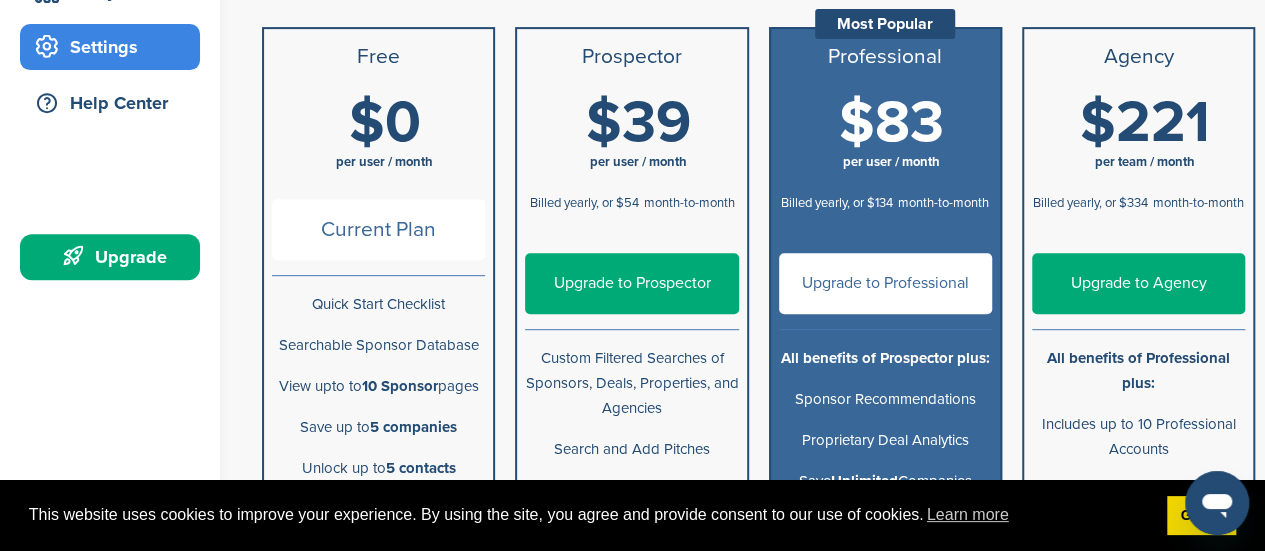 scroll, scrollTop: 400, scrollLeft: 0, axis: vertical 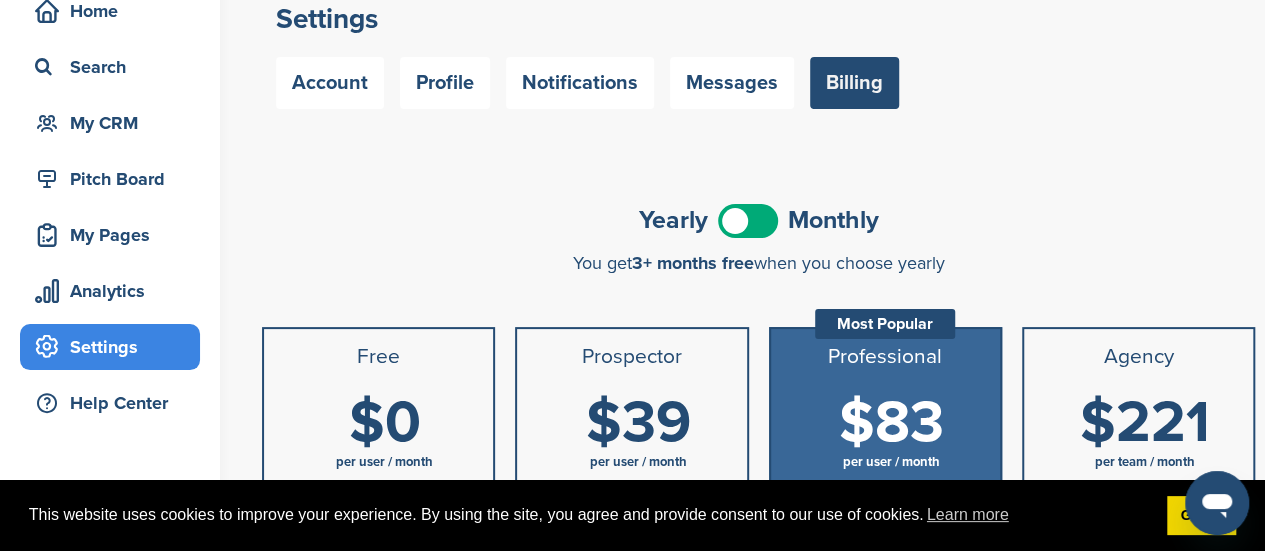click on "Free" at bounding box center [378, 357] 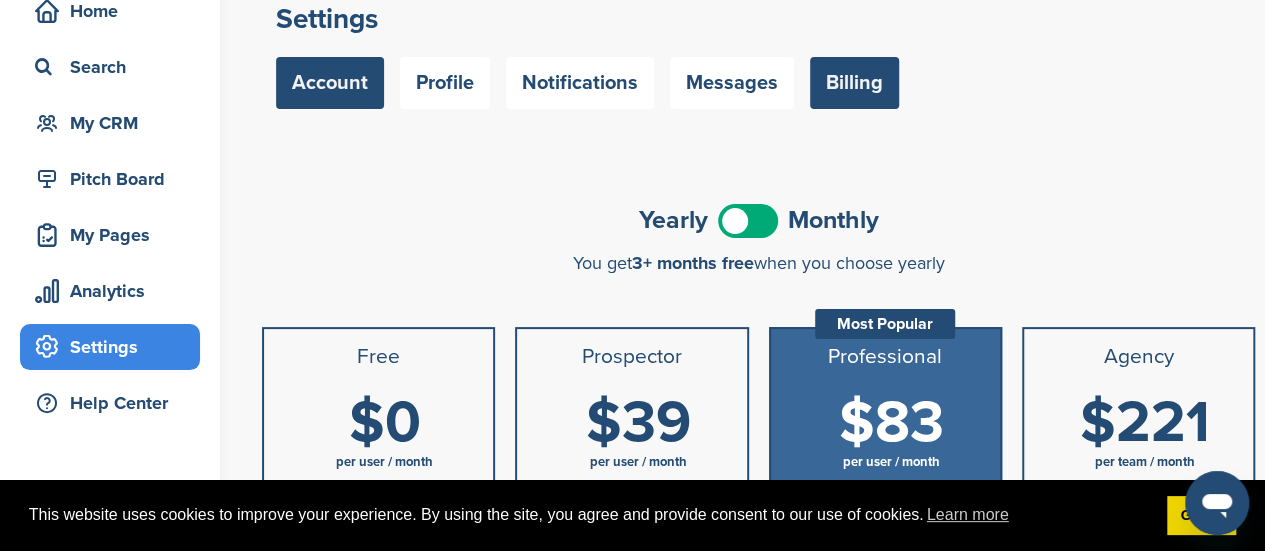 click on "Account" at bounding box center (330, 83) 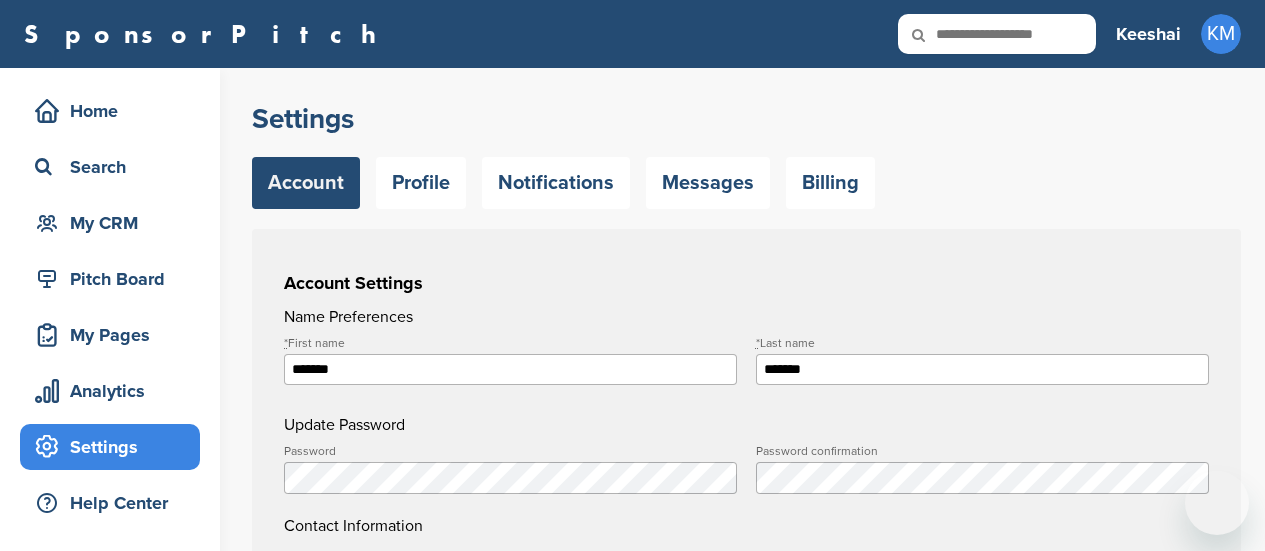 scroll, scrollTop: 0, scrollLeft: 0, axis: both 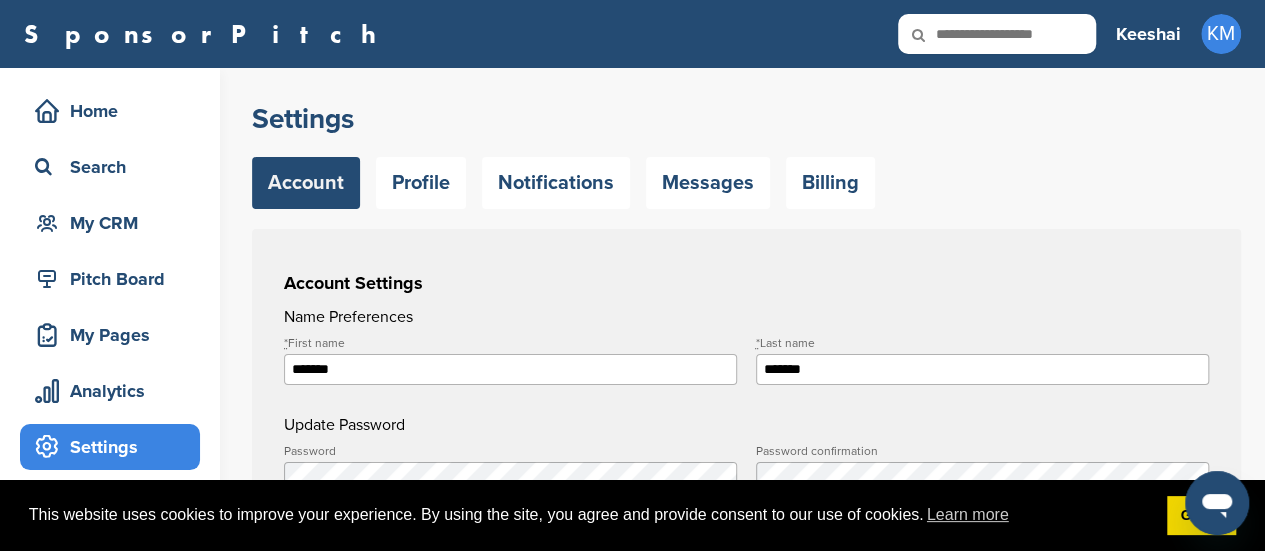 click on "*******" at bounding box center [510, 369] 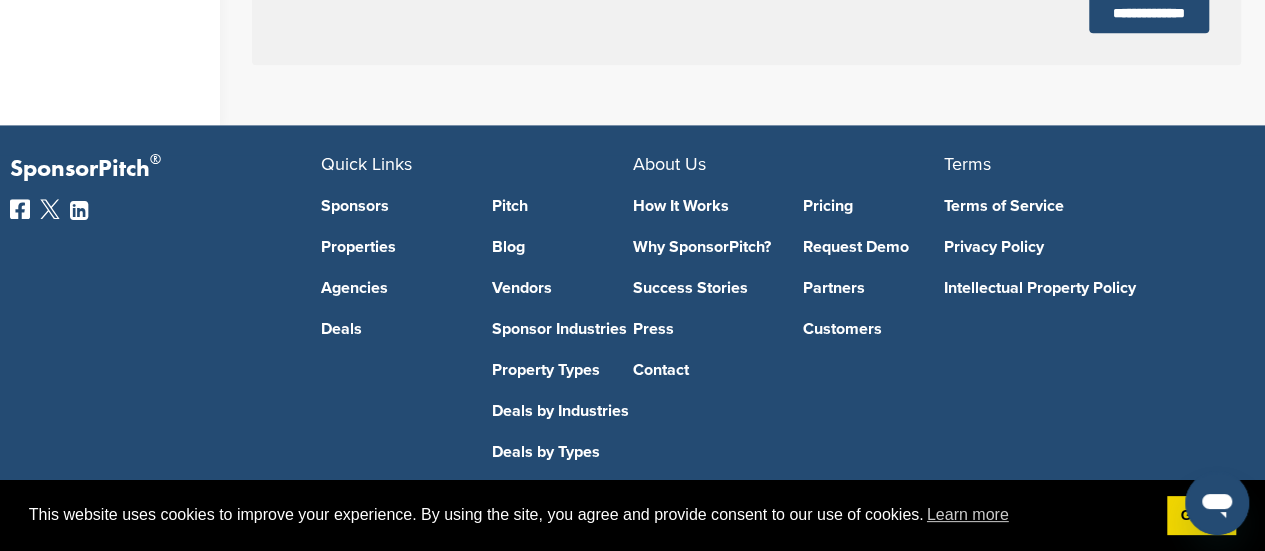 scroll, scrollTop: 600, scrollLeft: 0, axis: vertical 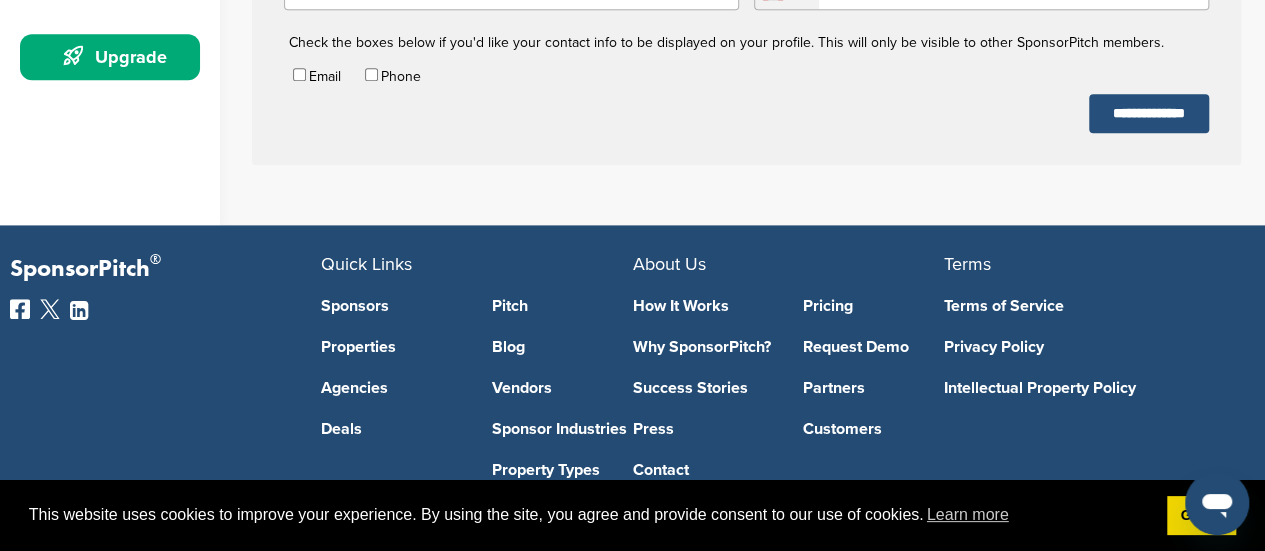 click on "**********" at bounding box center [1149, 113] 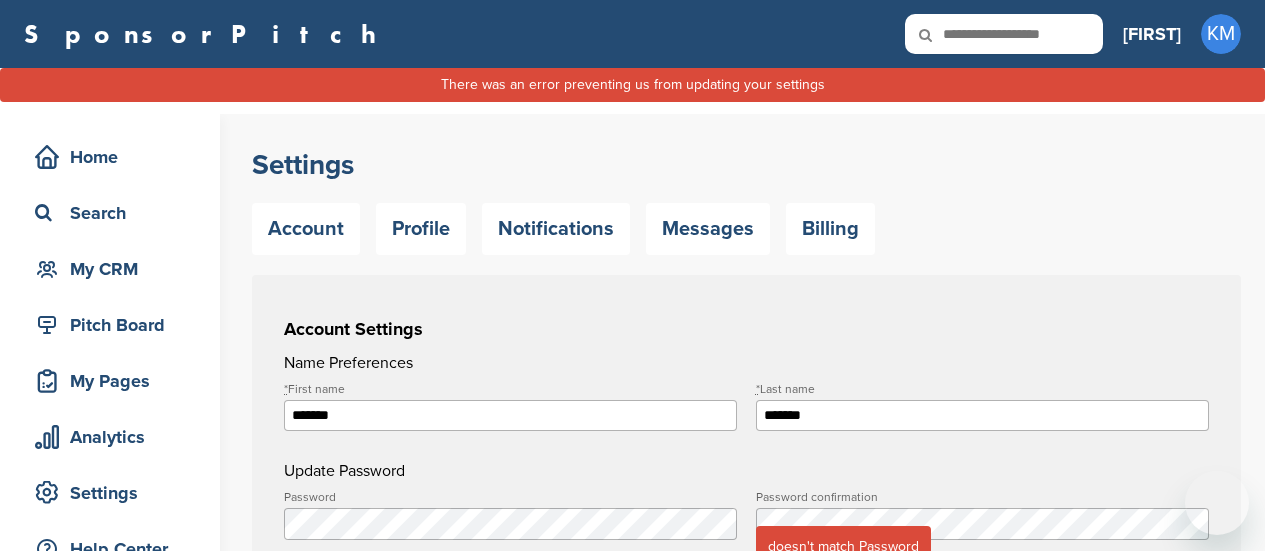 scroll, scrollTop: 0, scrollLeft: 0, axis: both 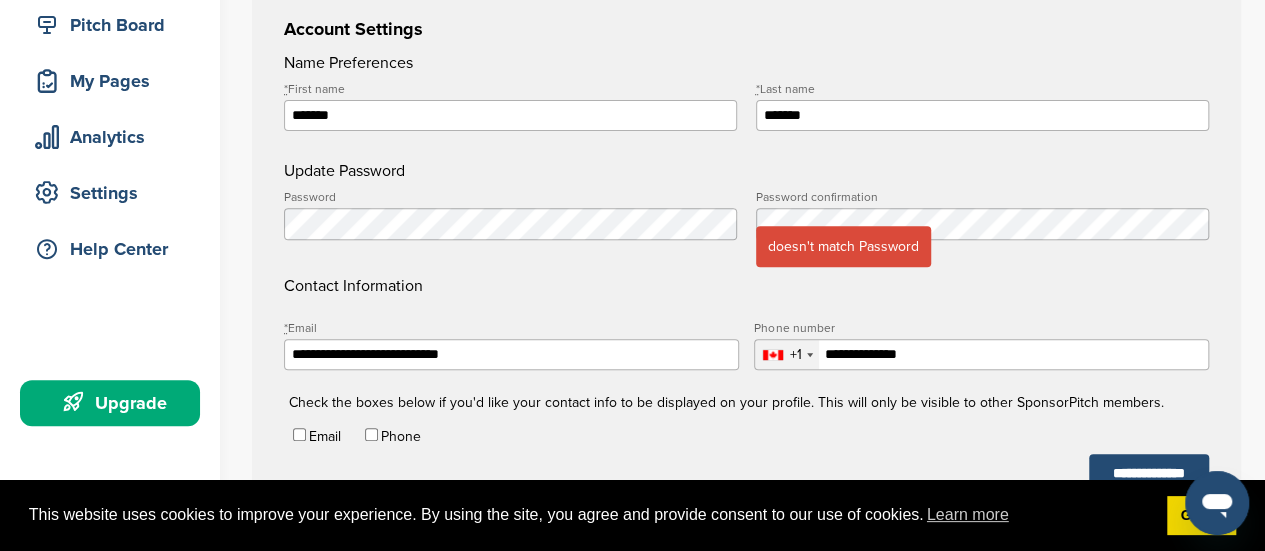 click on "Contact Information" at bounding box center (746, 244) 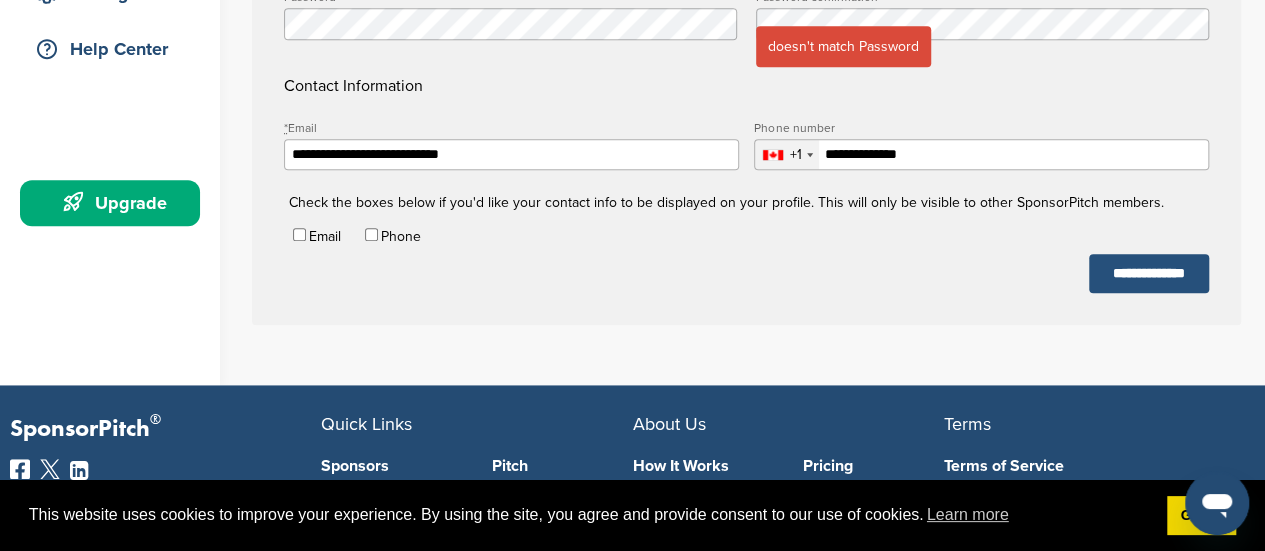click on "**********" at bounding box center [1149, 273] 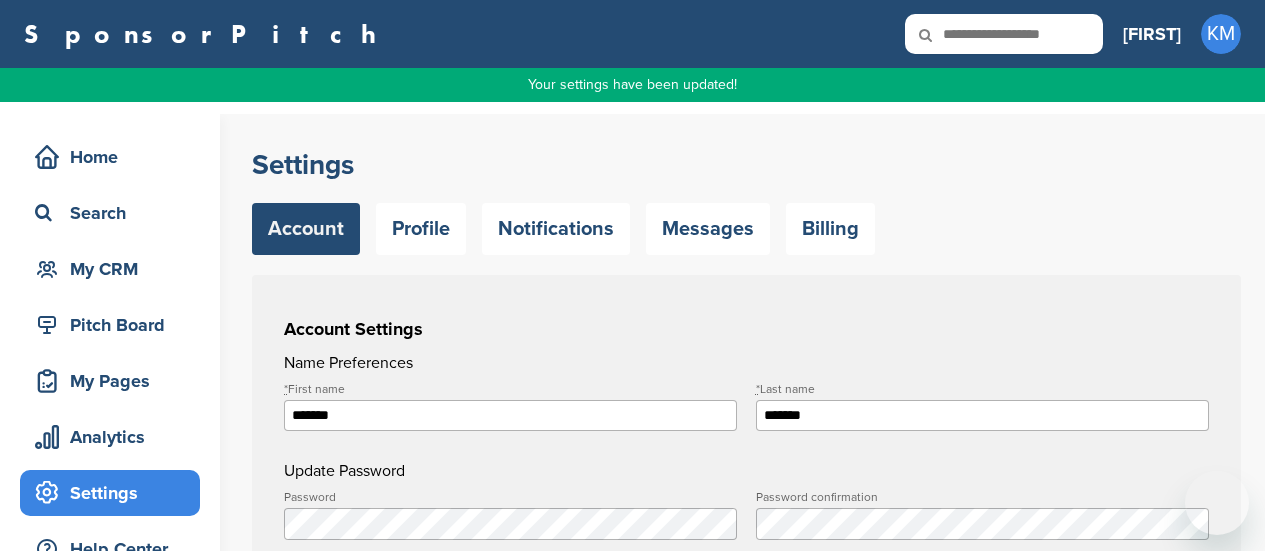 scroll, scrollTop: 0, scrollLeft: 0, axis: both 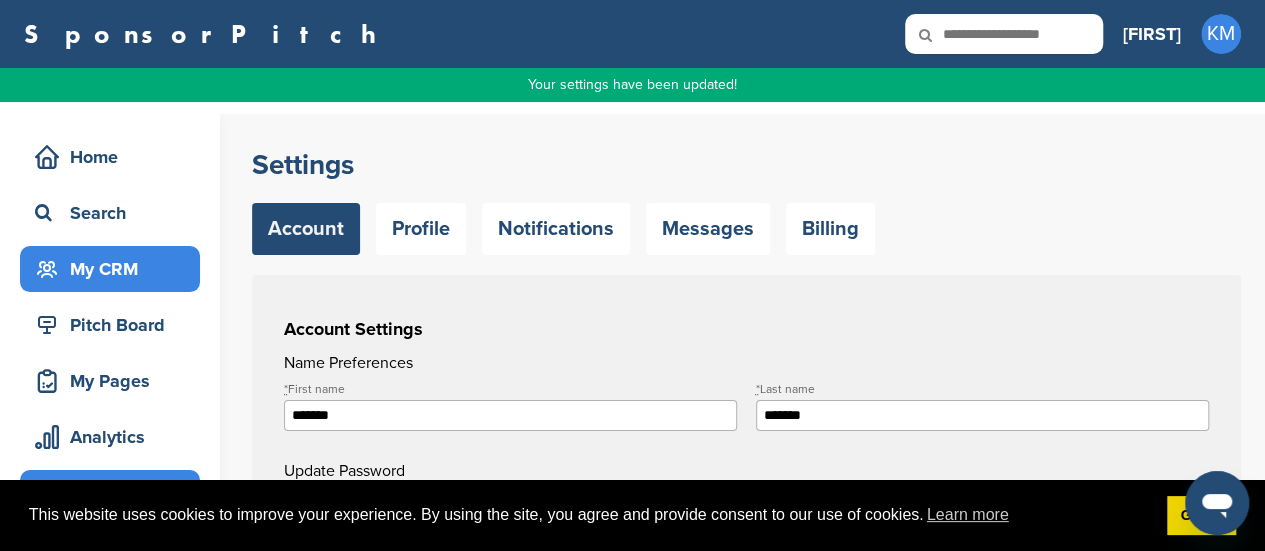 click on "My CRM" at bounding box center [115, 269] 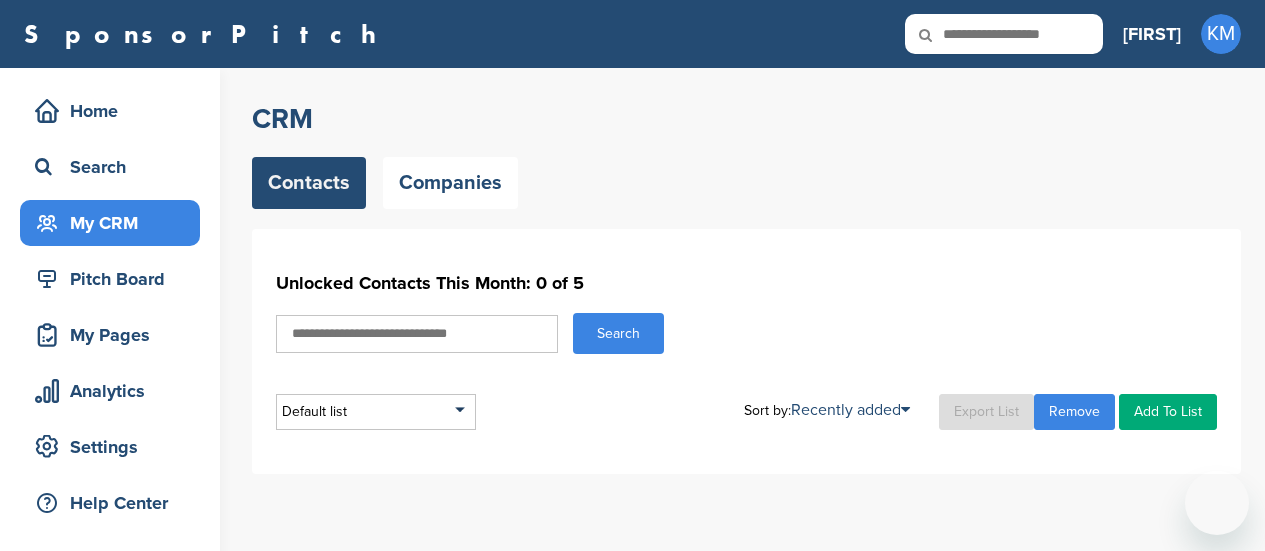 scroll, scrollTop: 0, scrollLeft: 0, axis: both 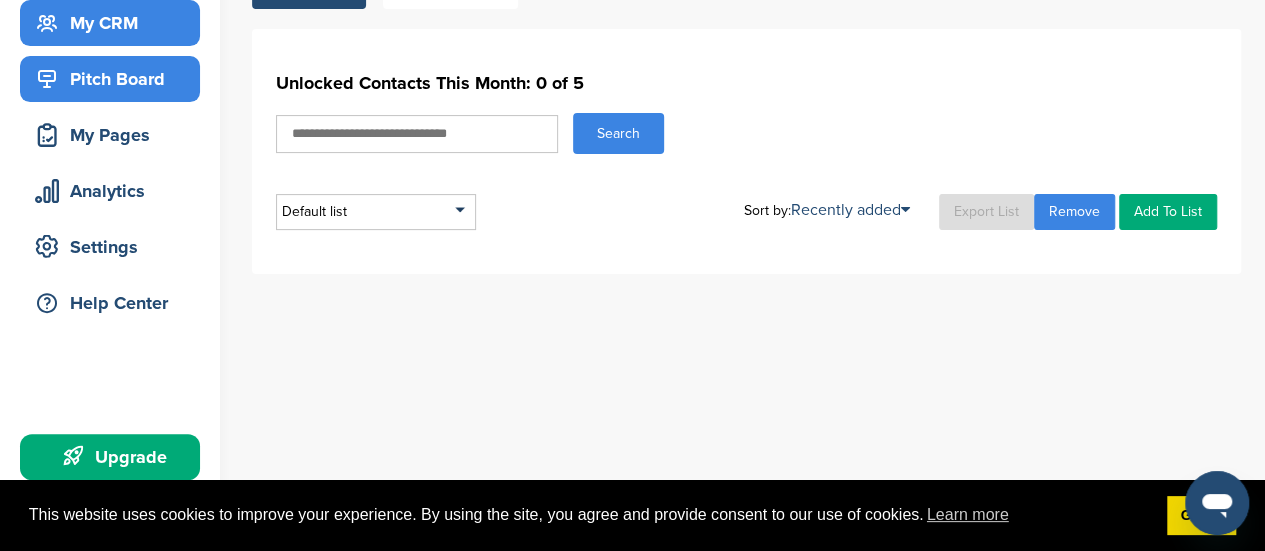 click on "Pitch Board" at bounding box center (115, 79) 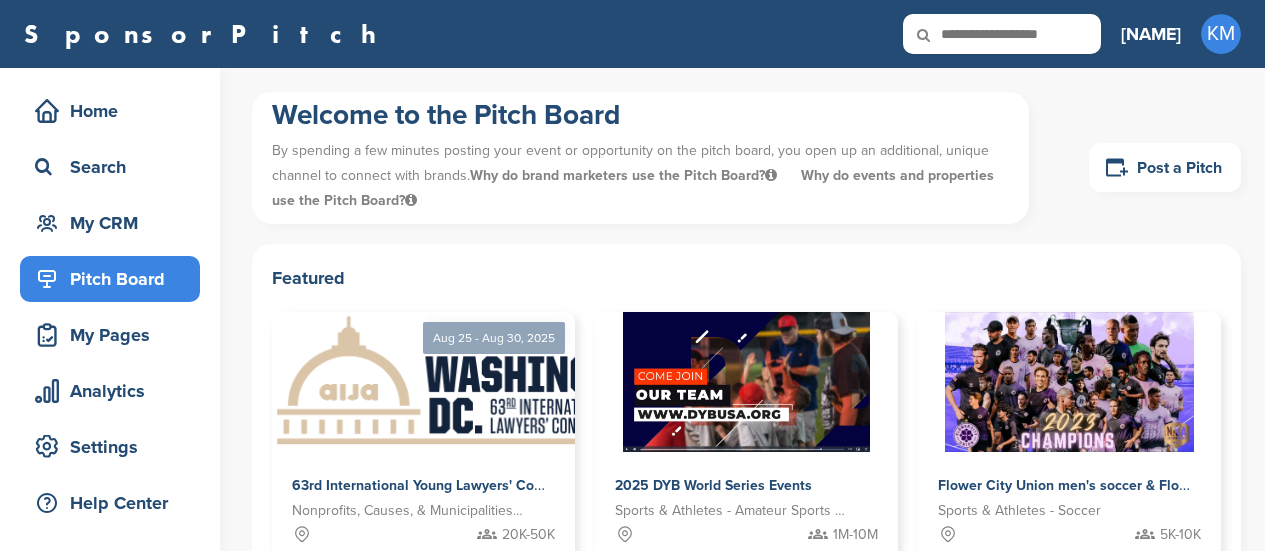scroll, scrollTop: 0, scrollLeft: 0, axis: both 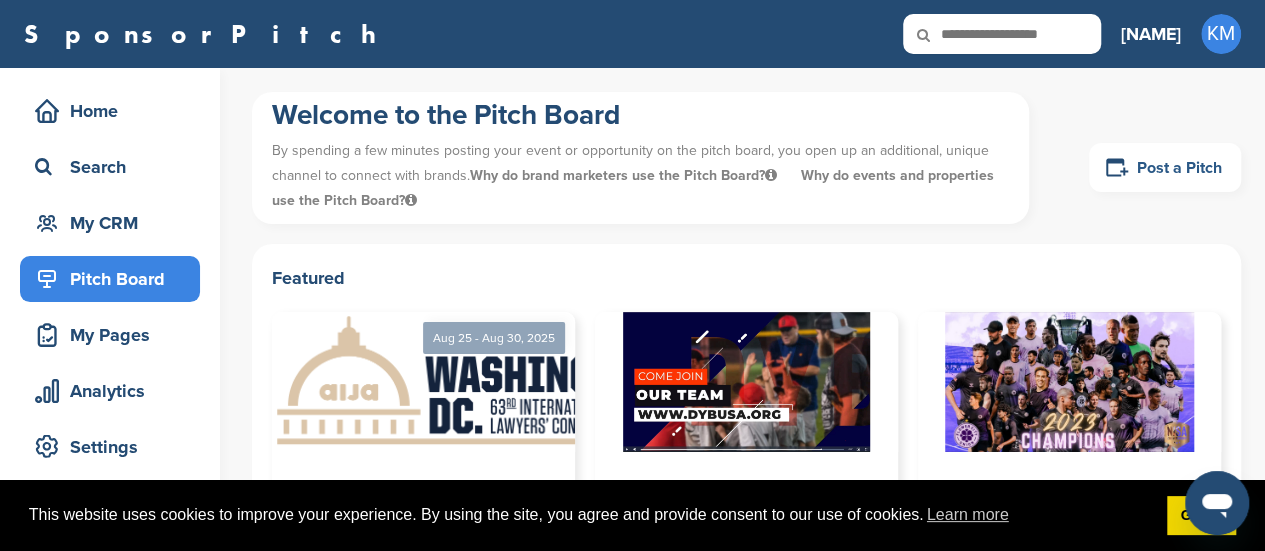 click on "Post a Pitch" at bounding box center [1165, 167] 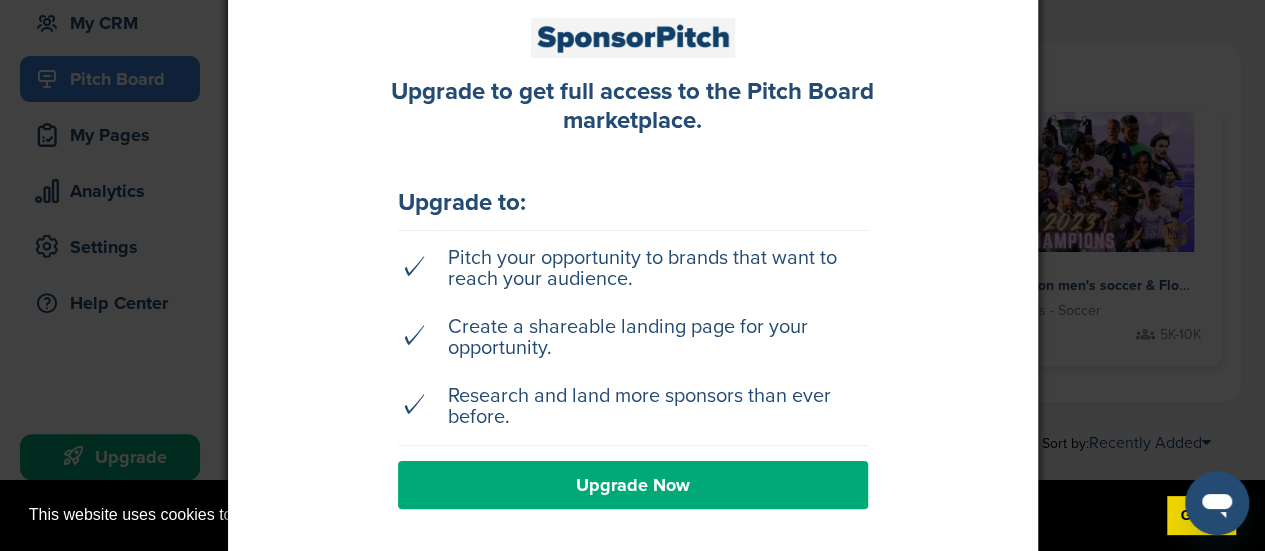 scroll, scrollTop: 300, scrollLeft: 0, axis: vertical 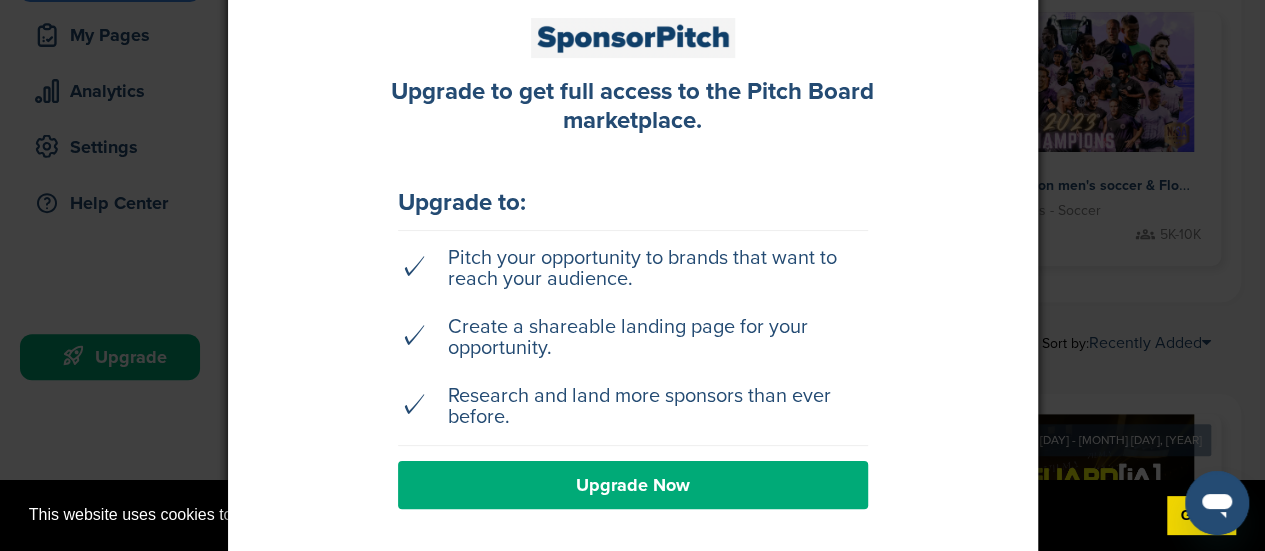 click at bounding box center [632, 275] 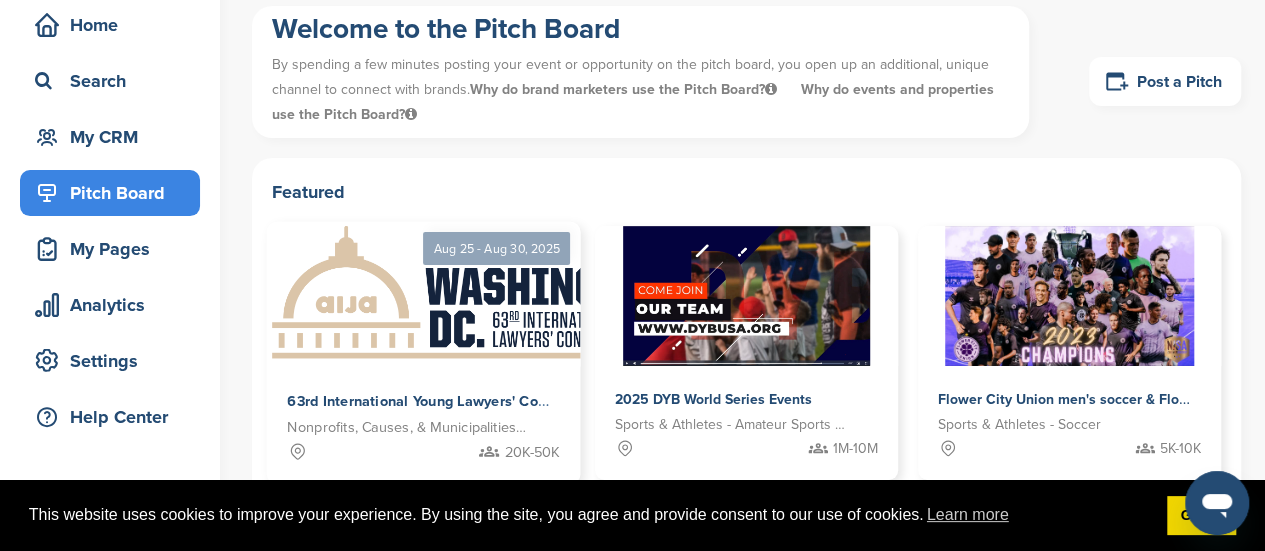 scroll, scrollTop: 0, scrollLeft: 0, axis: both 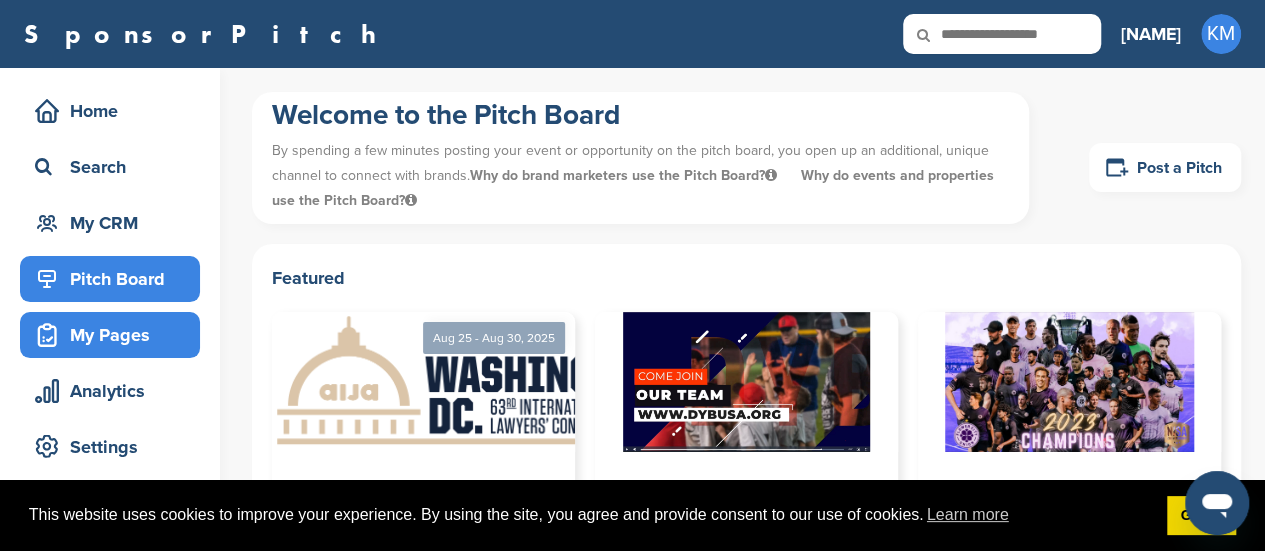click on "My Pages" at bounding box center (115, 335) 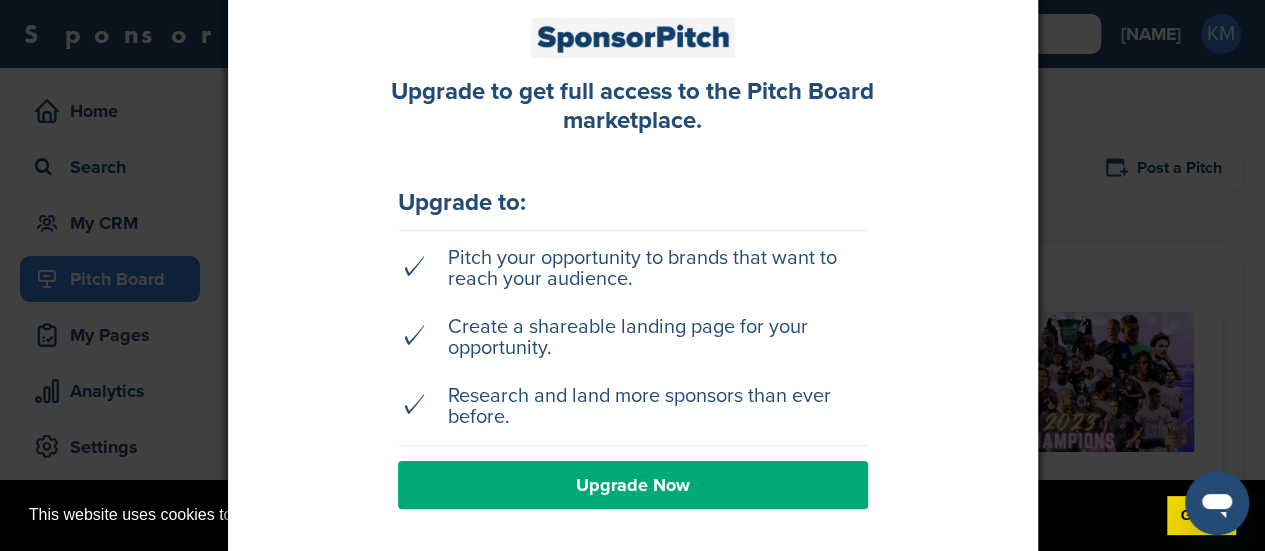 click at bounding box center (632, 275) 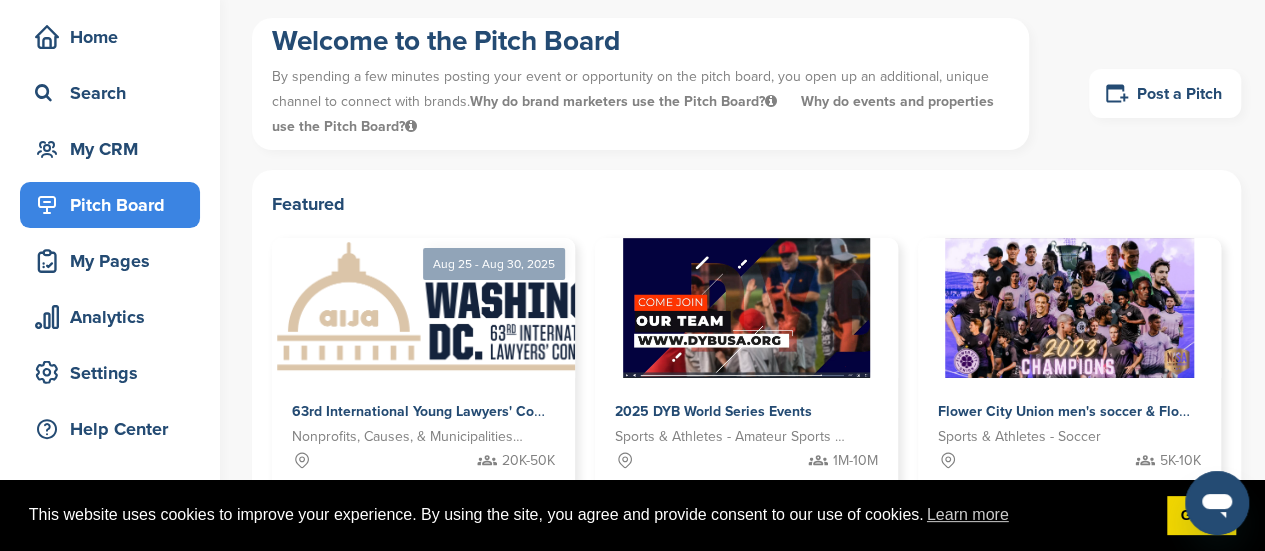scroll, scrollTop: 0, scrollLeft: 0, axis: both 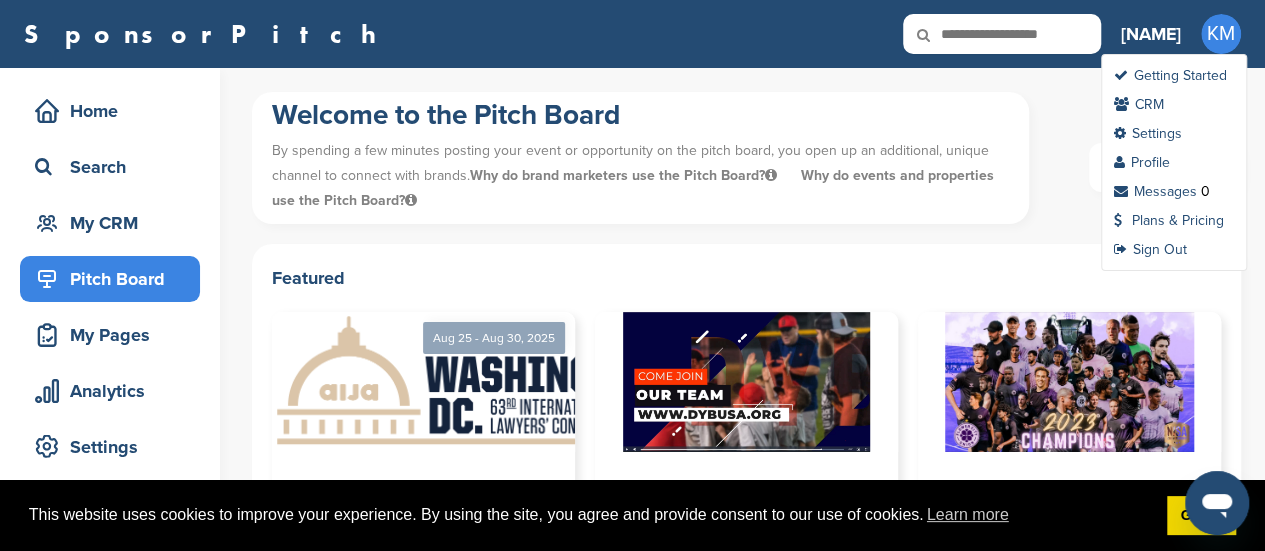 click on "KM" at bounding box center [1221, 34] 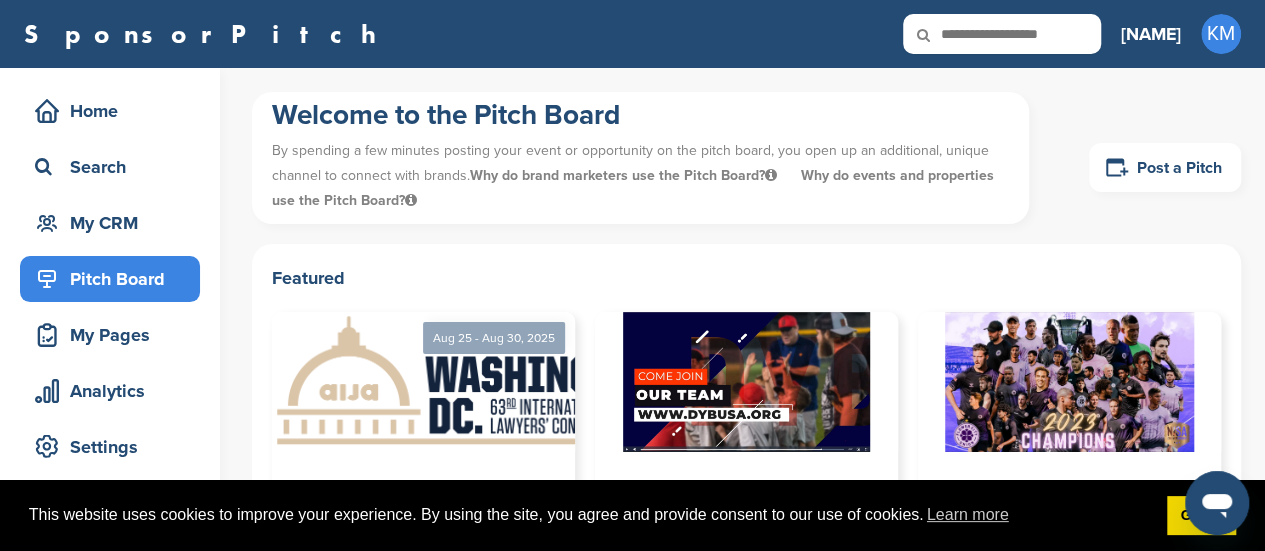 click on "Keeshia" at bounding box center [1151, 34] 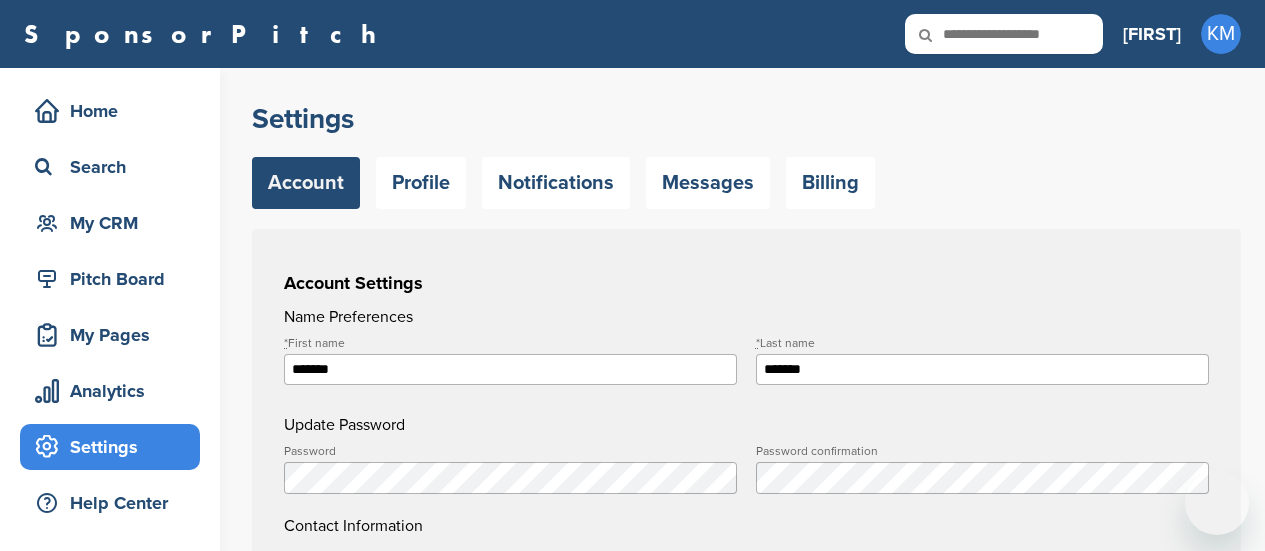 scroll, scrollTop: 0, scrollLeft: 0, axis: both 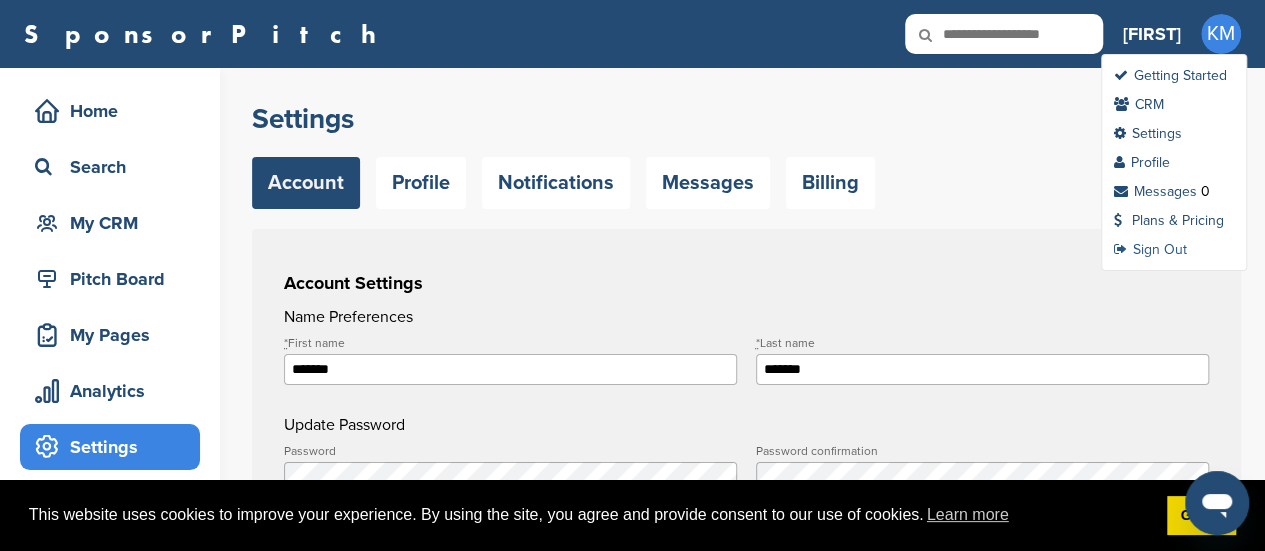 click on "Sign Out" at bounding box center [1150, 249] 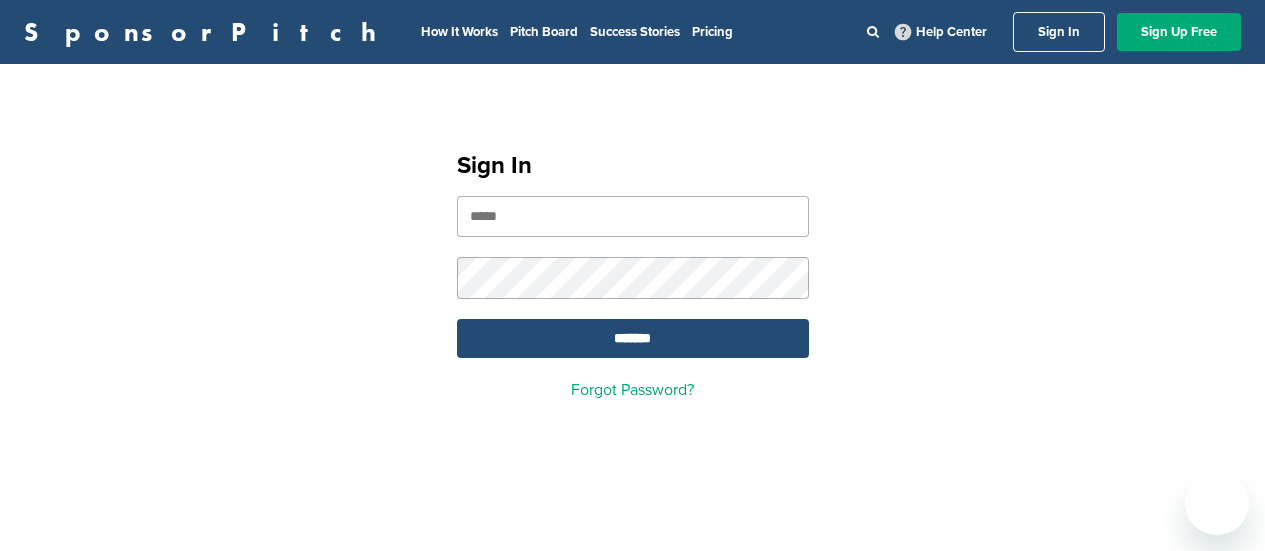 scroll, scrollTop: 0, scrollLeft: 0, axis: both 